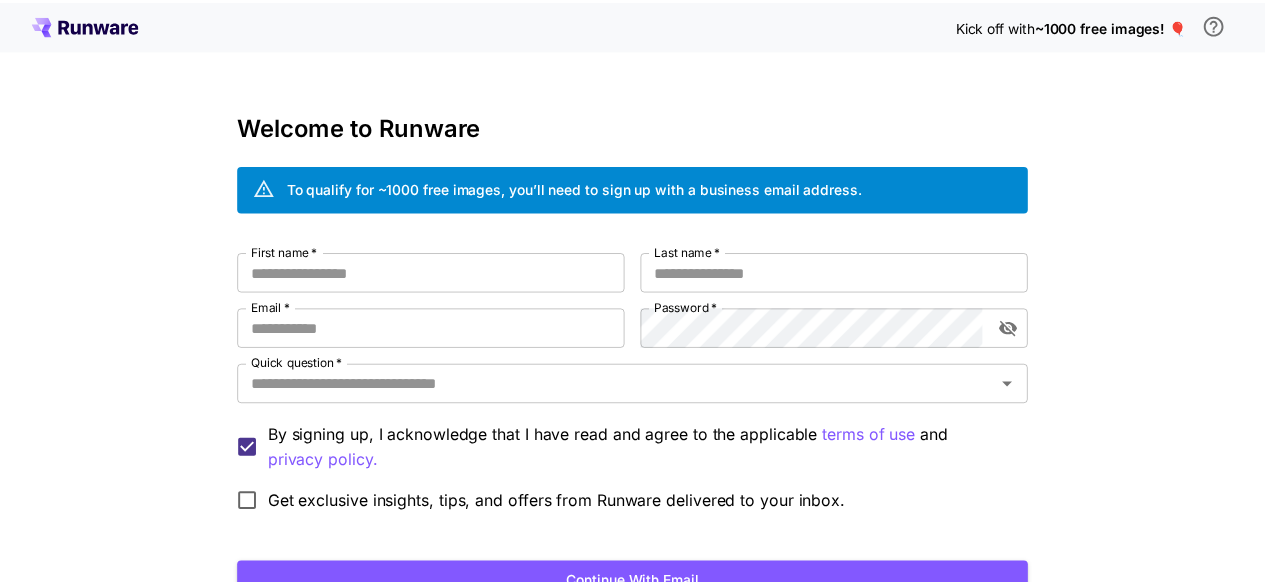 scroll, scrollTop: 0, scrollLeft: 0, axis: both 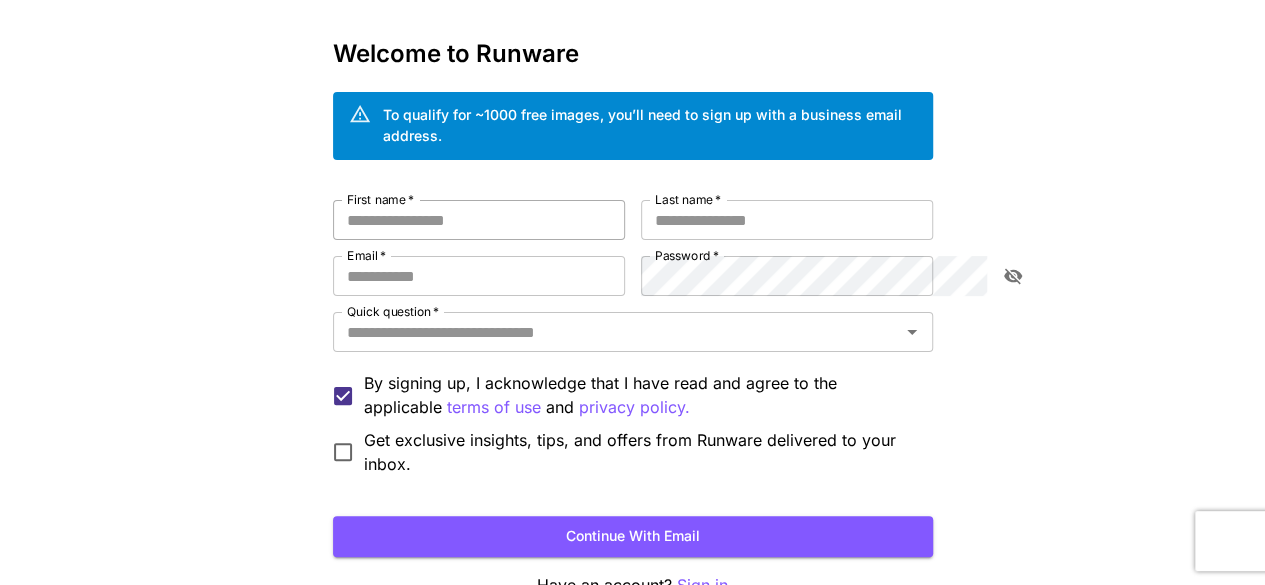 click on "First name   *" at bounding box center (479, 220) 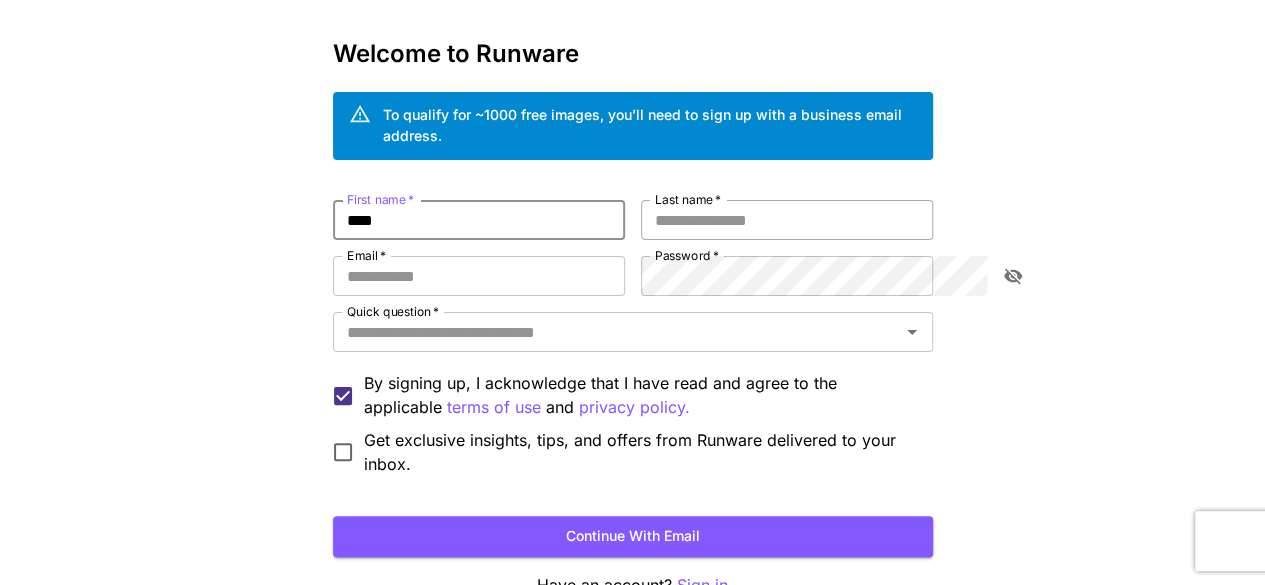 type on "****" 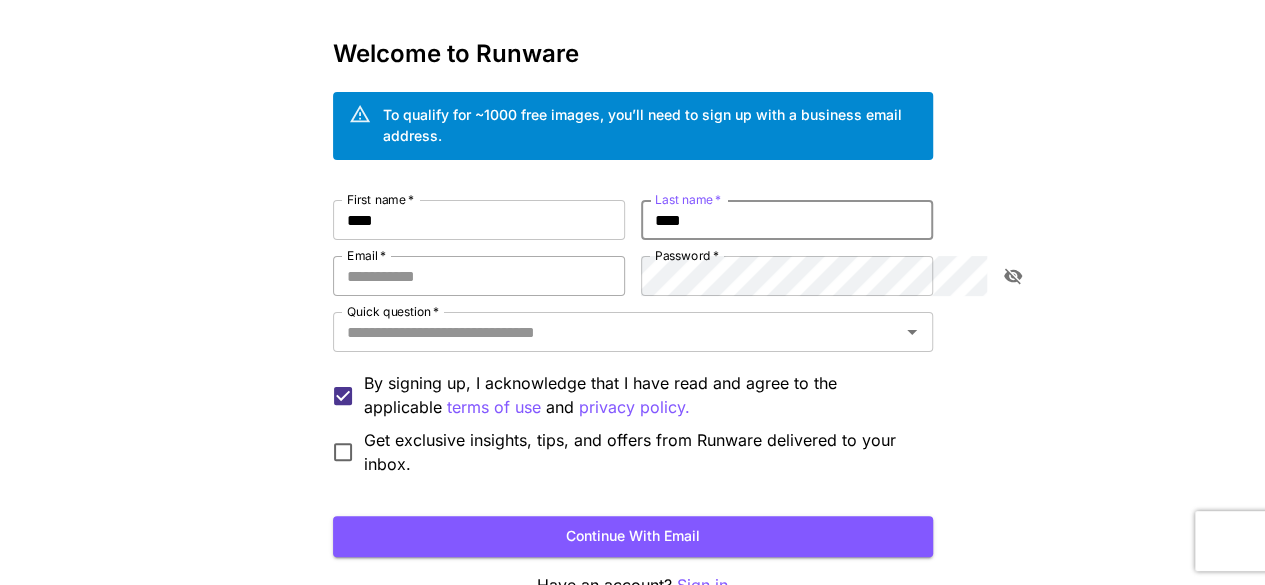 type on "****" 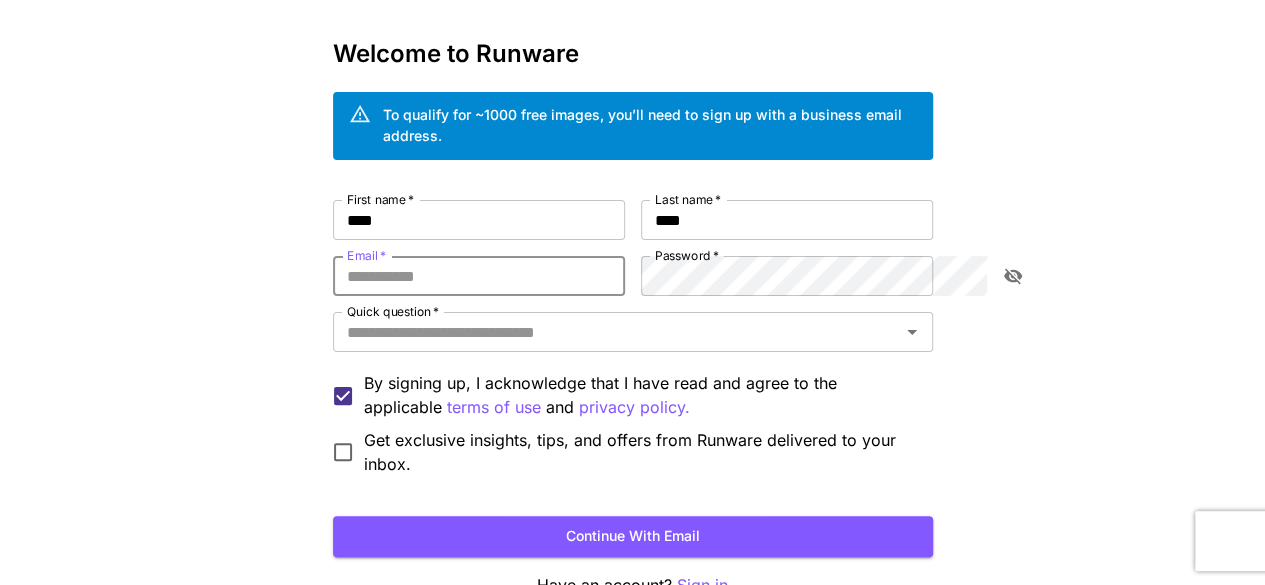 click on "Email   *" at bounding box center (479, 276) 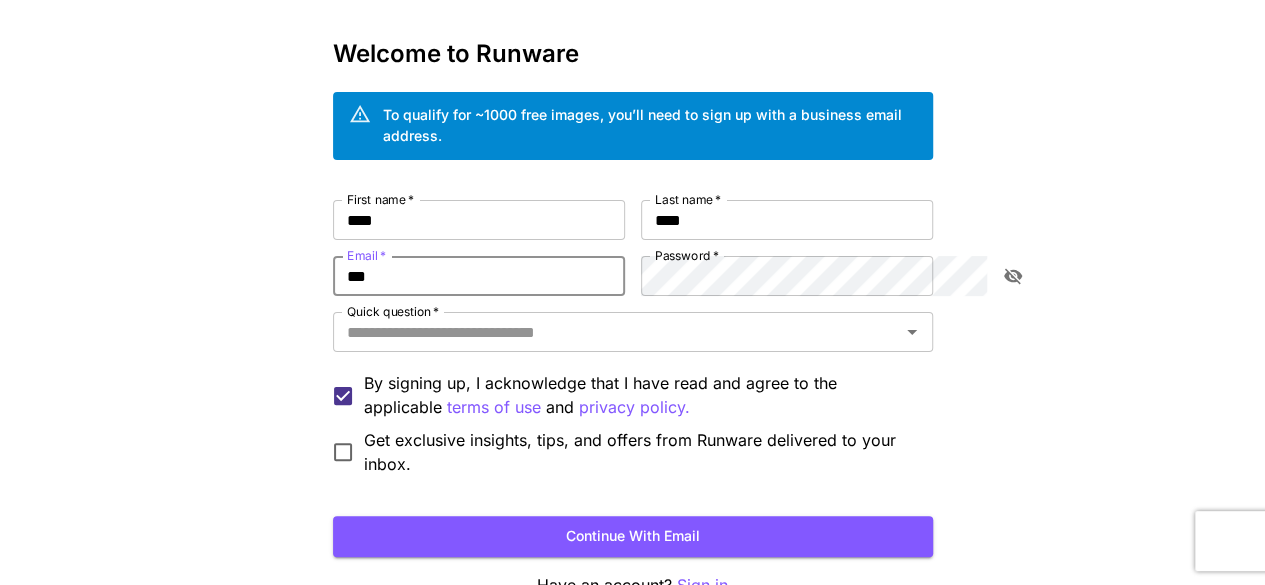 type on "**********" 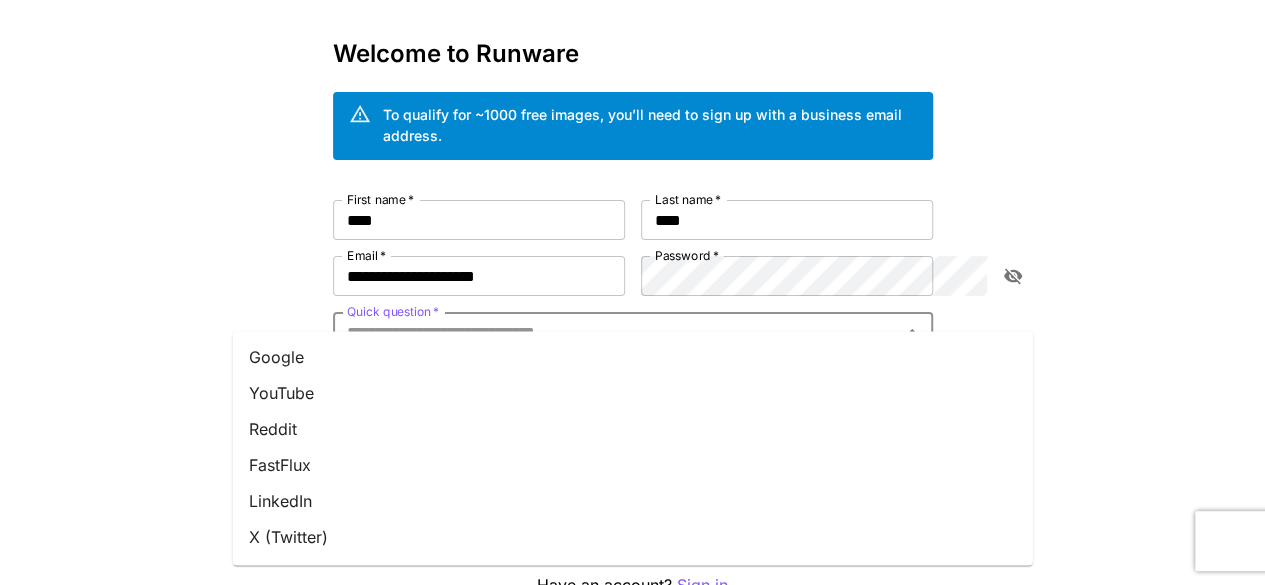 click on "Quick question   *" at bounding box center (616, 332) 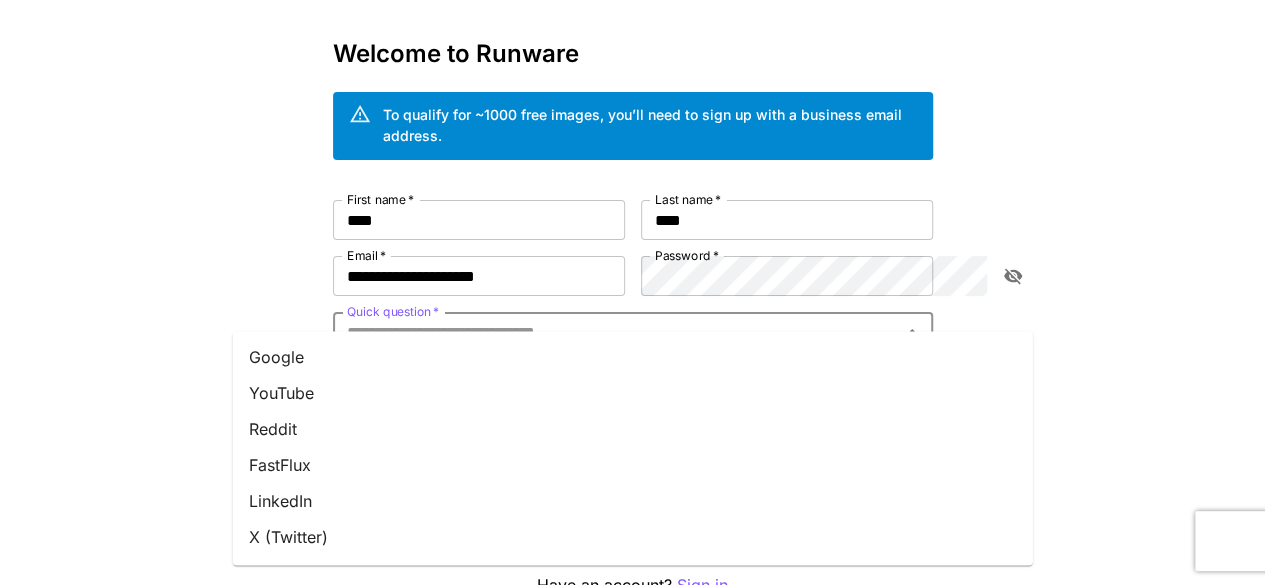 click on "Google" at bounding box center [633, 357] 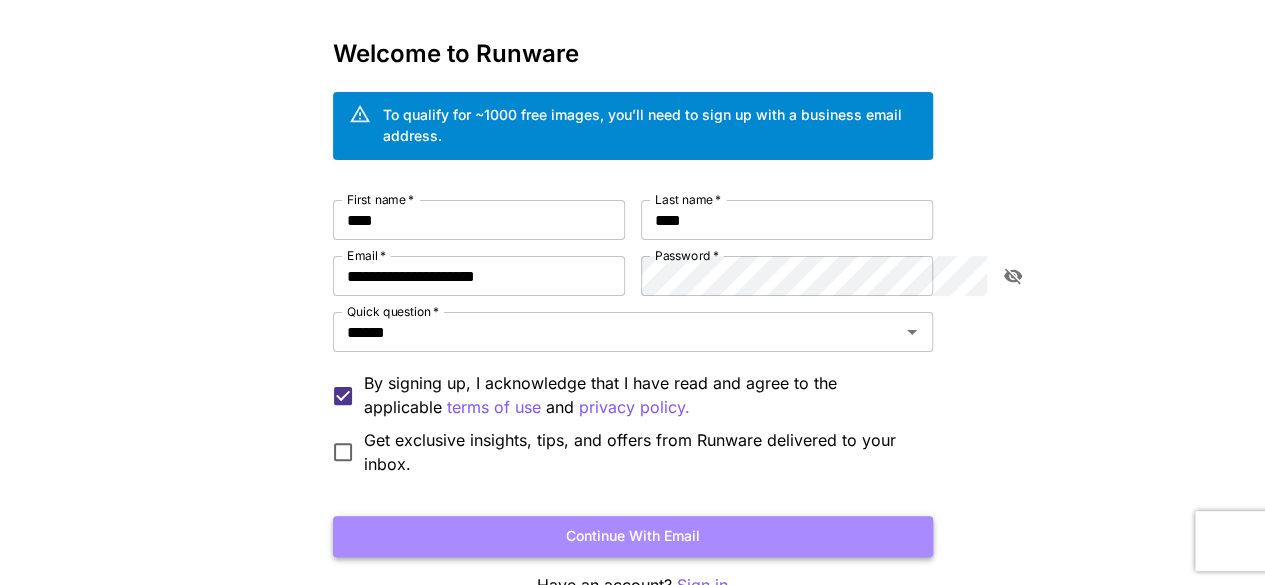 click on "Continue with email" at bounding box center (633, 536) 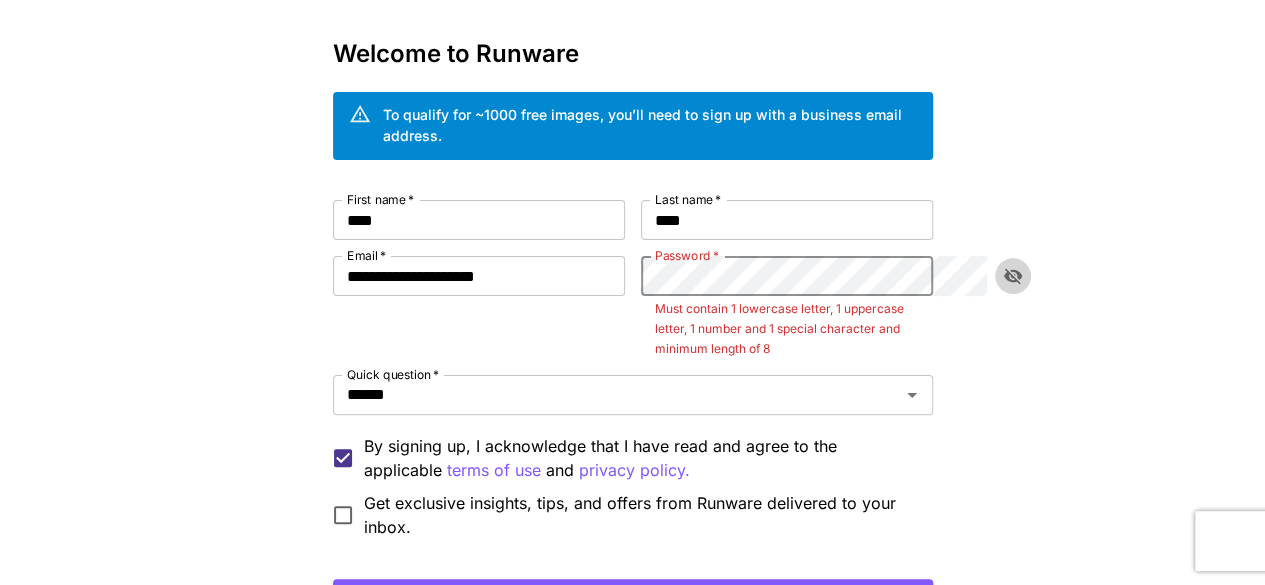 click at bounding box center (1013, 276) 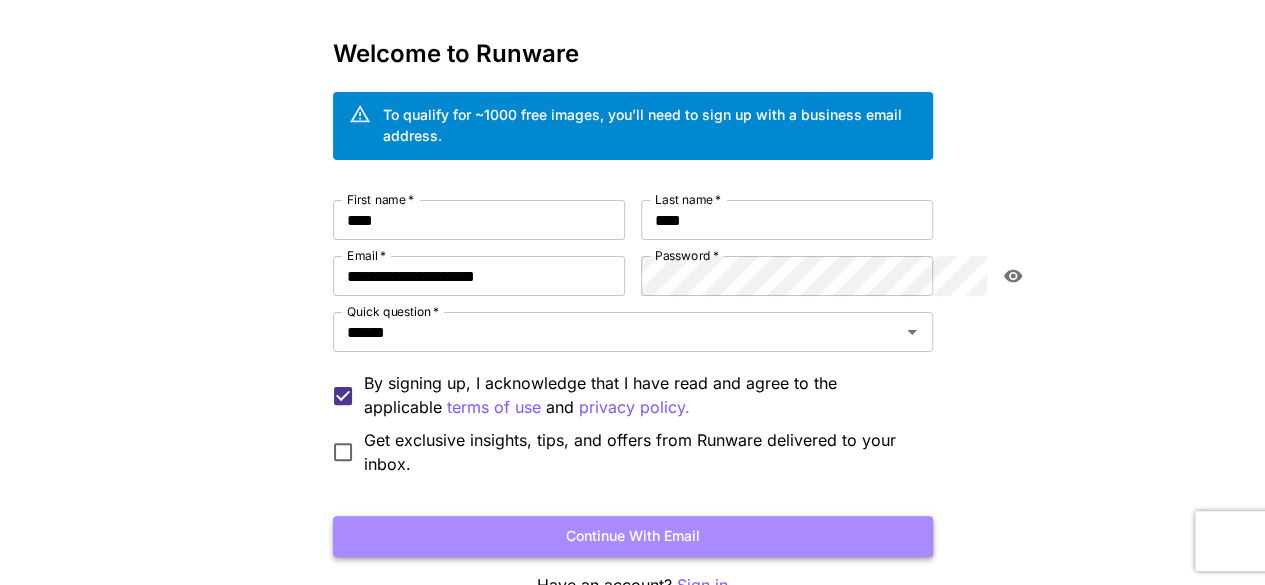 click on "Continue with email" at bounding box center (633, 536) 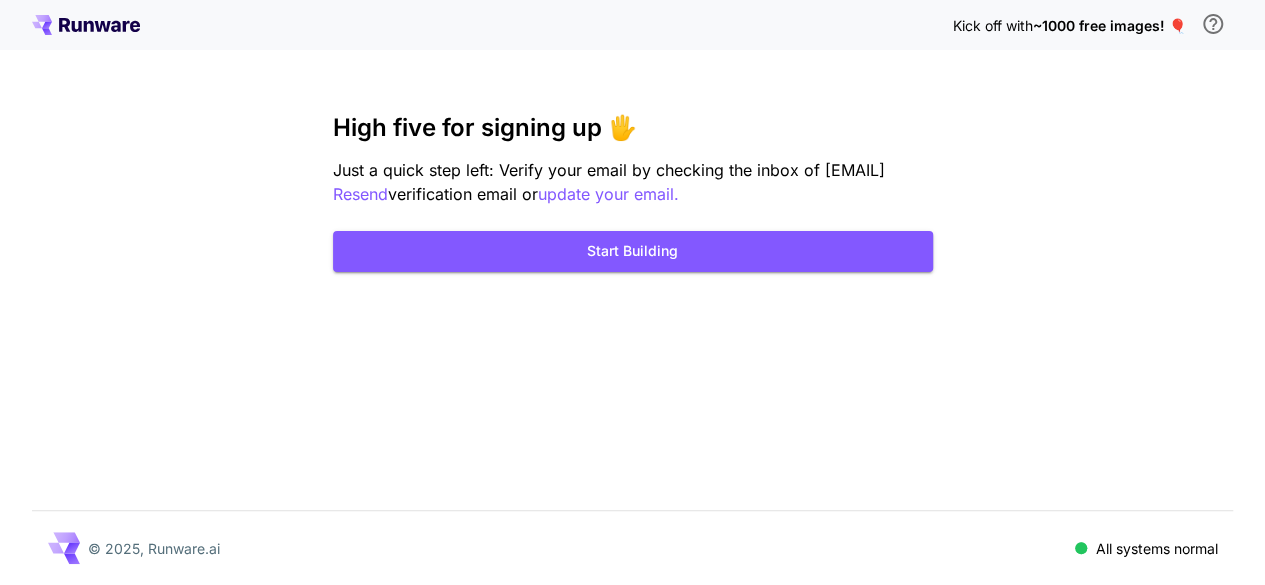 scroll, scrollTop: 0, scrollLeft: 0, axis: both 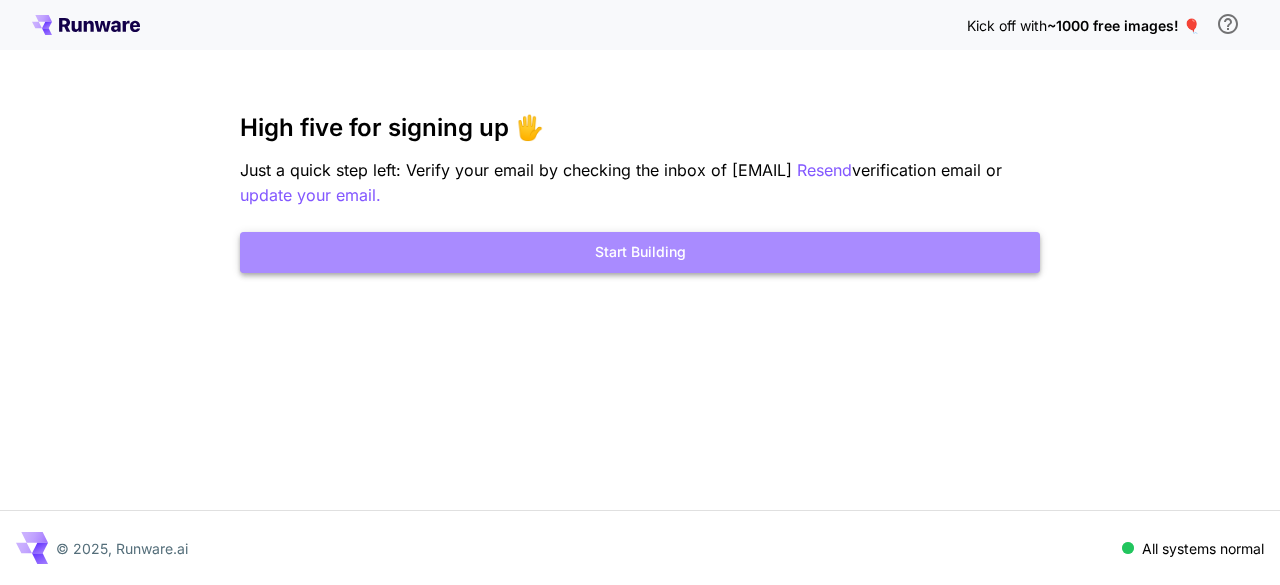 click on "Start Building" at bounding box center (640, 252) 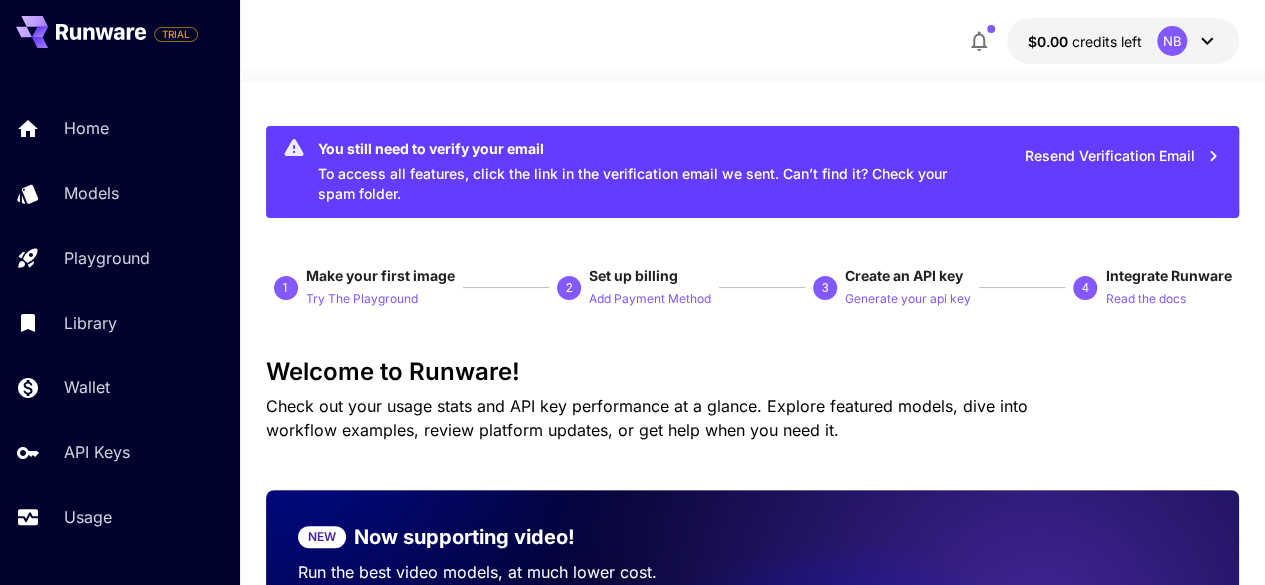 click 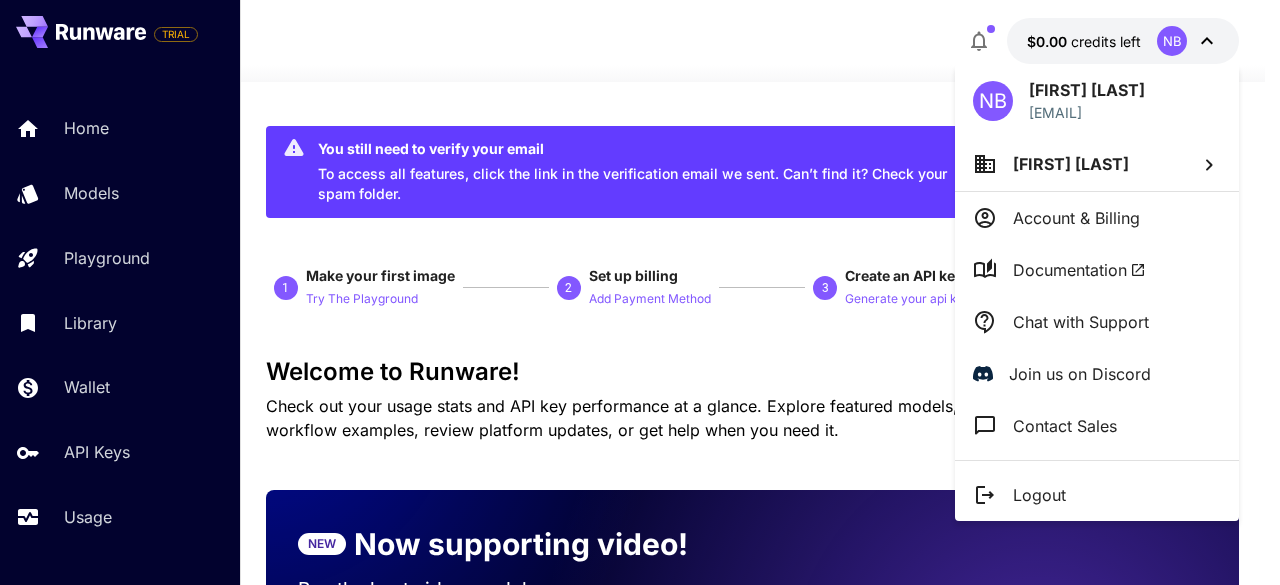 click on "[FIRST] [LAST]" at bounding box center (1071, 164) 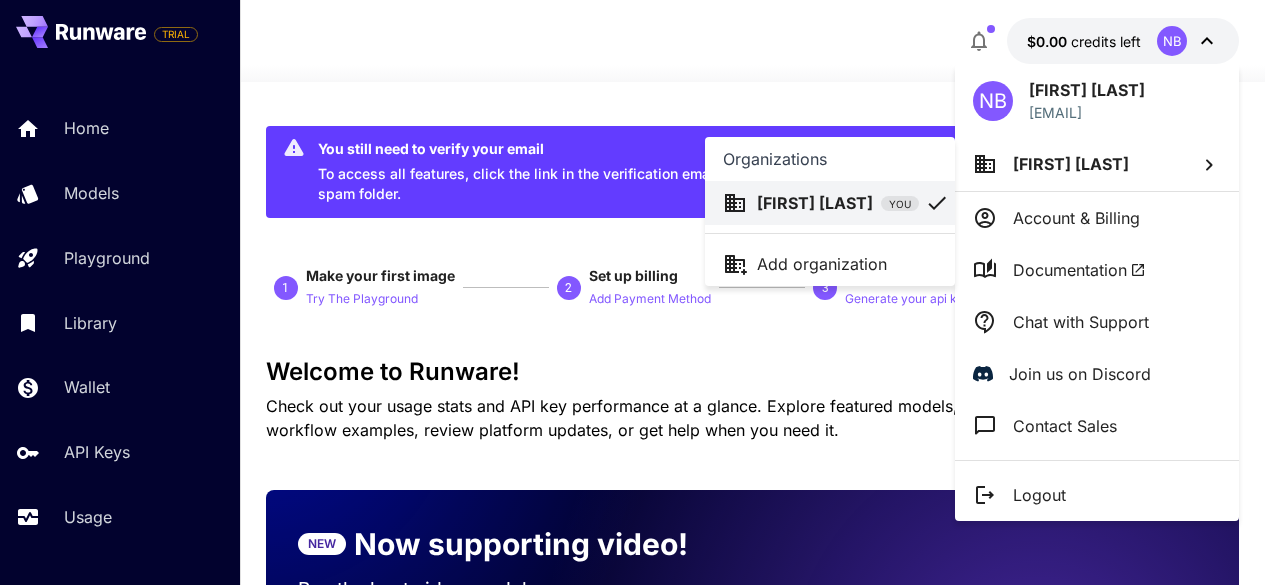 click at bounding box center (640, 292) 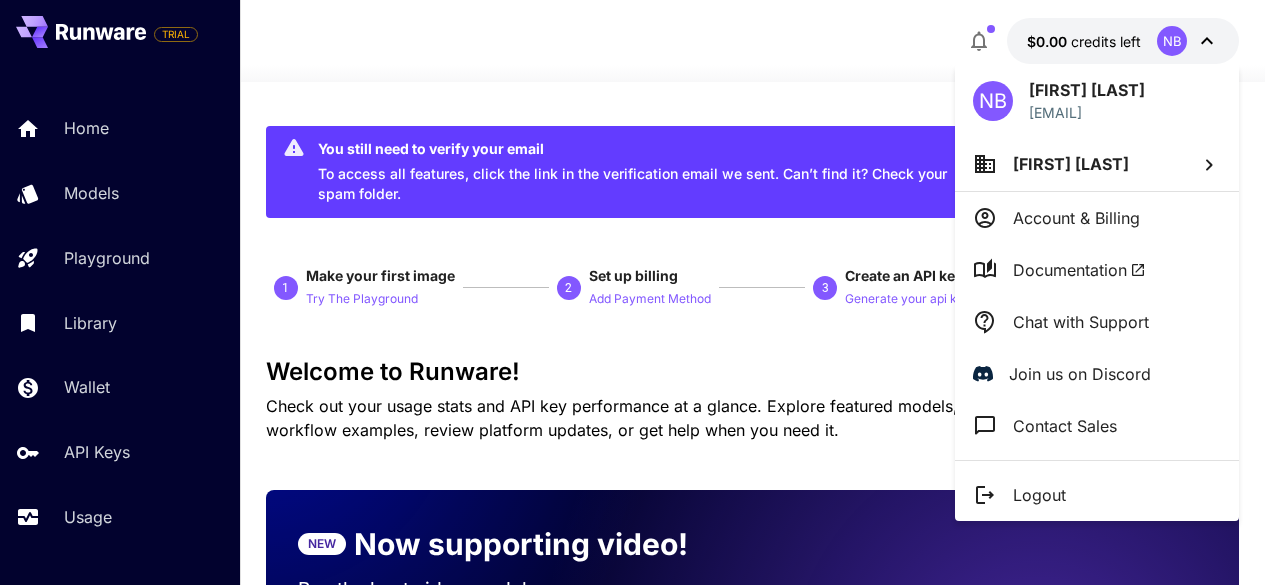 click at bounding box center (640, 292) 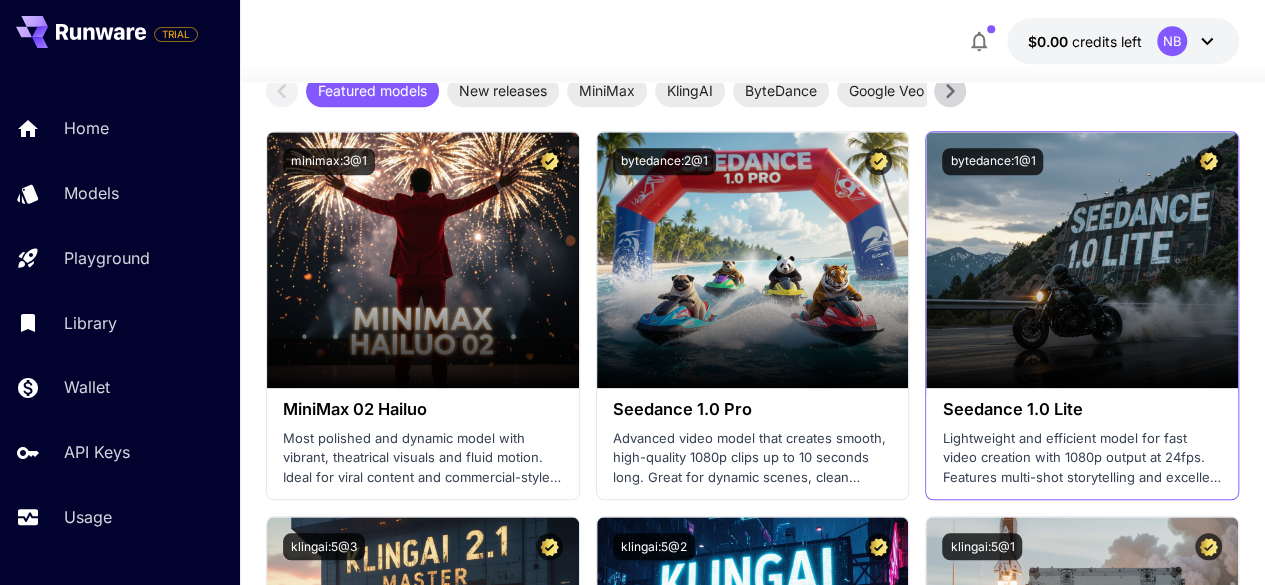 scroll, scrollTop: 809, scrollLeft: 0, axis: vertical 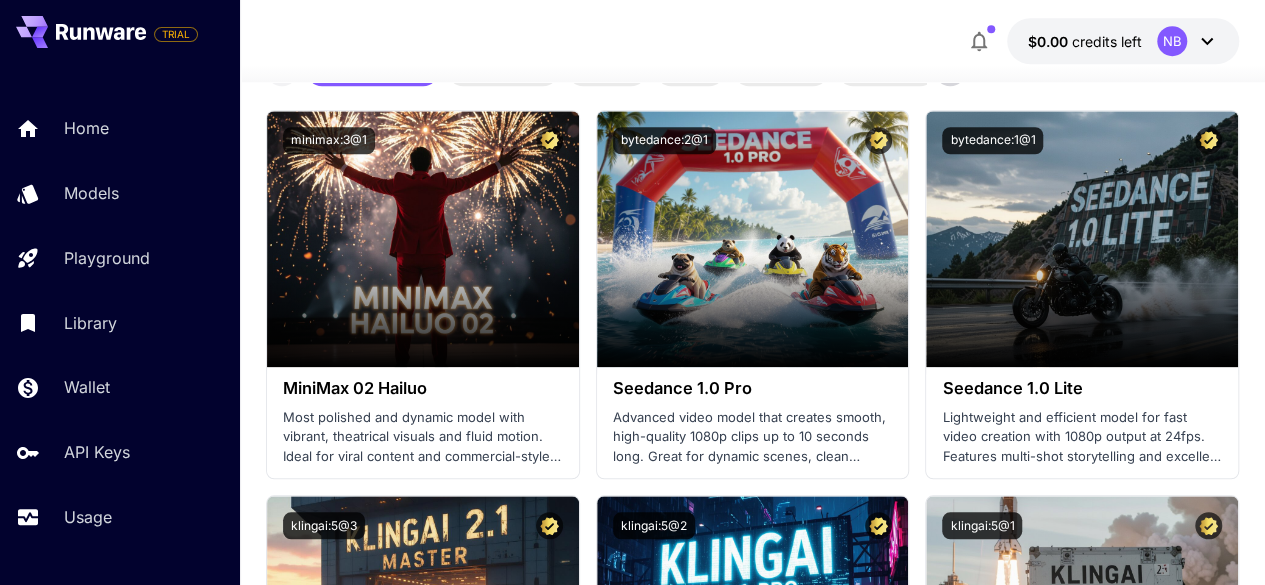 click on "TRIAL" at bounding box center (176, 34) 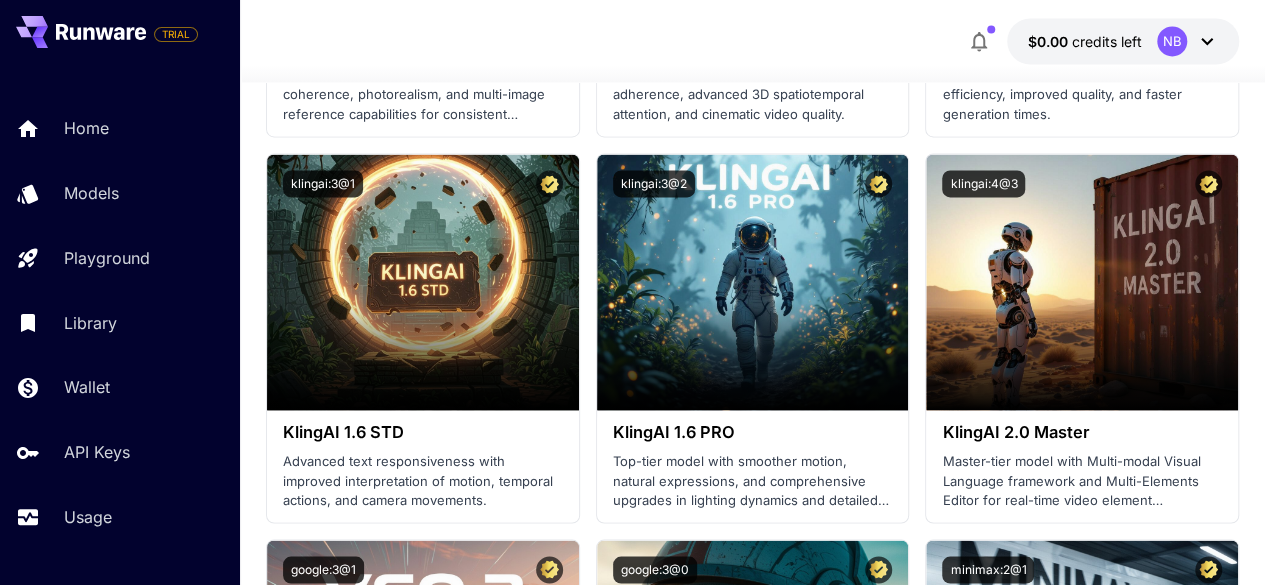 scroll, scrollTop: 1521, scrollLeft: 0, axis: vertical 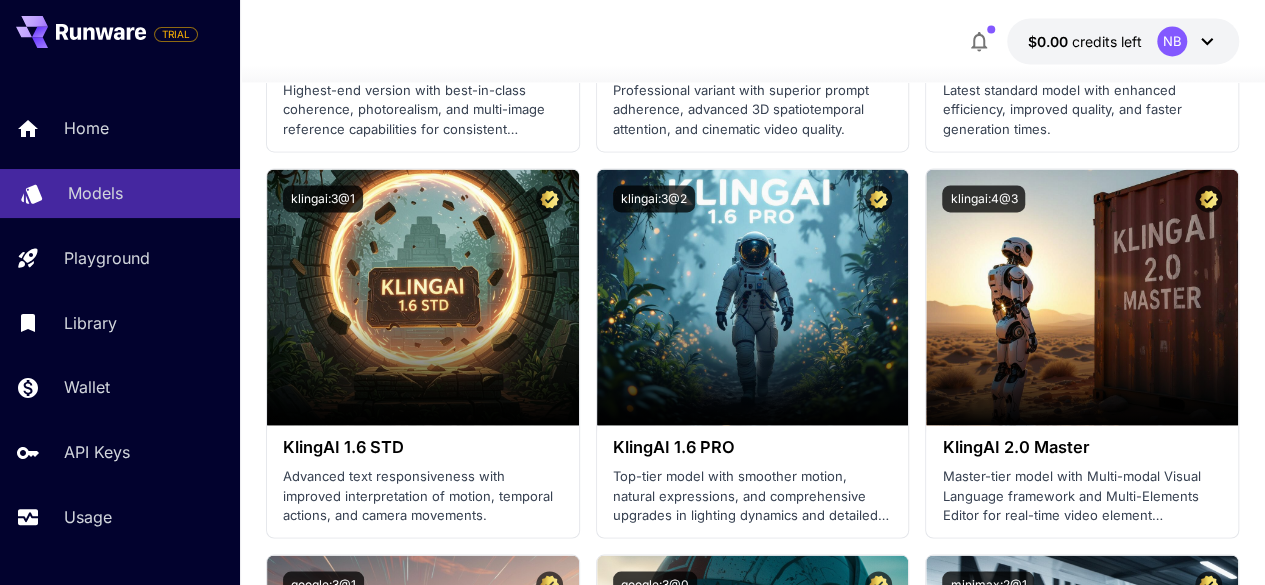 click on "Models" at bounding box center [95, 193] 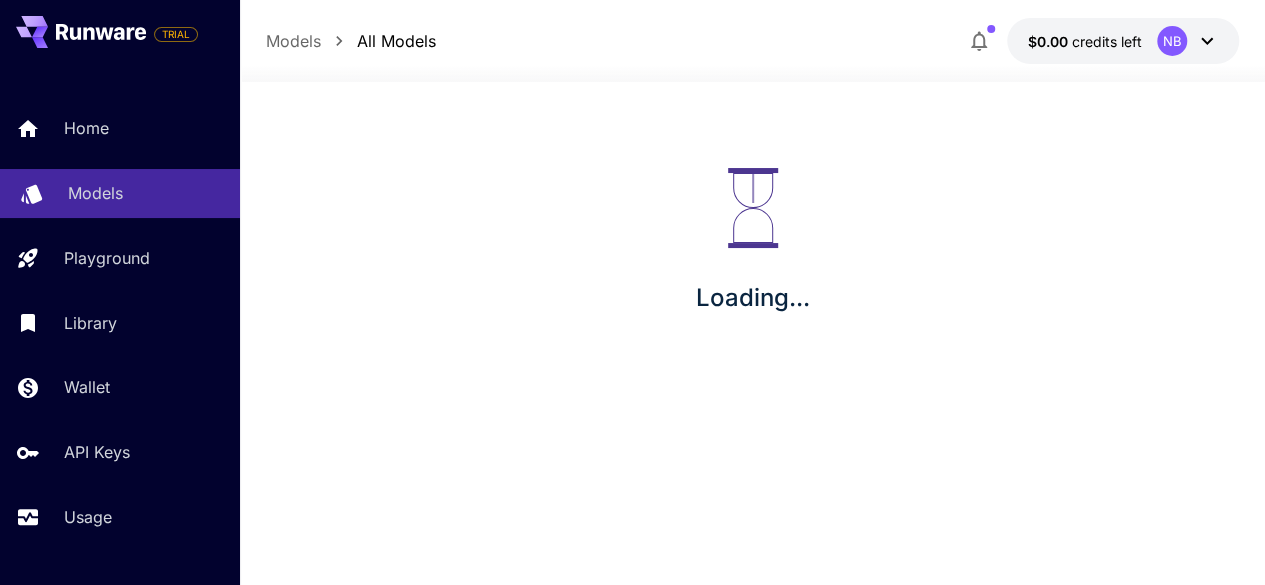 scroll, scrollTop: 0, scrollLeft: 0, axis: both 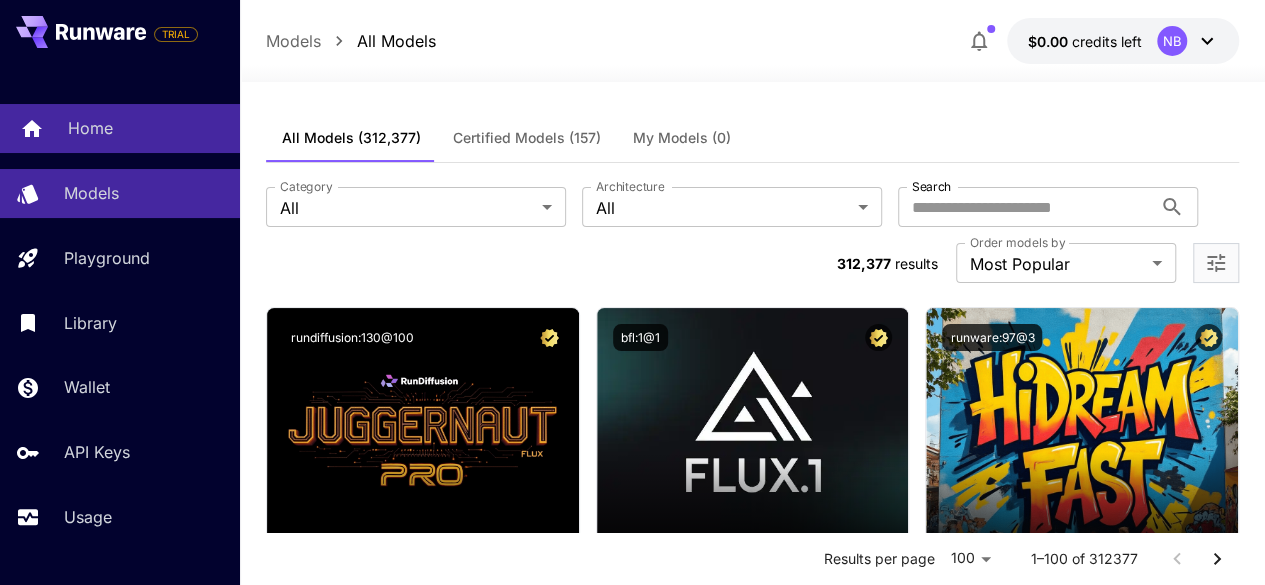 click on "Home" at bounding box center [90, 128] 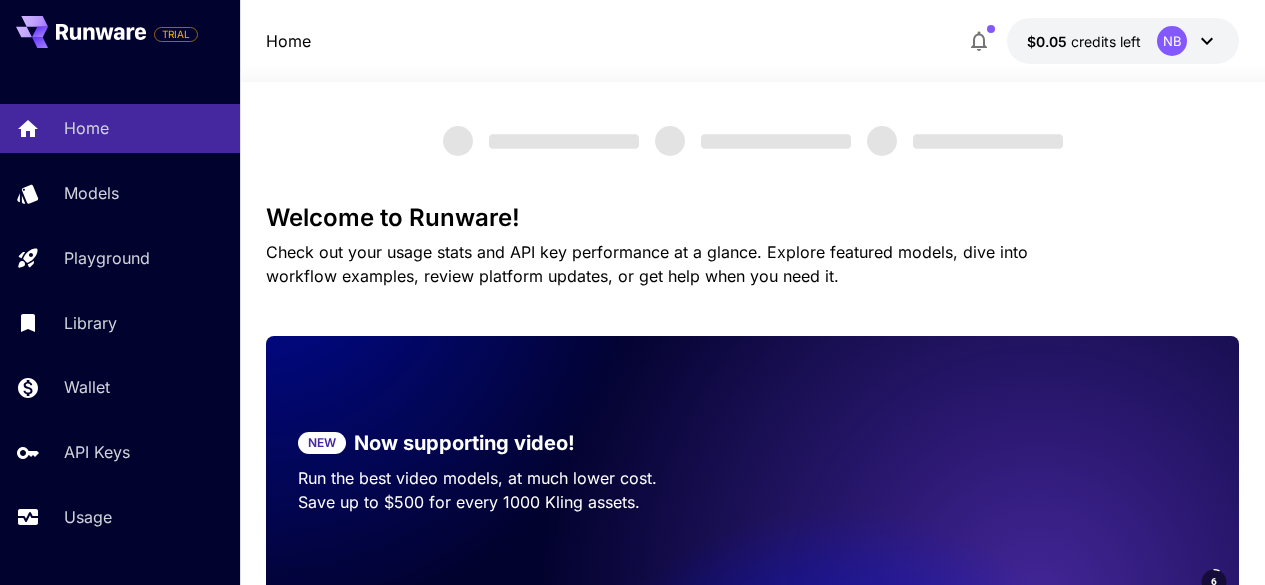 scroll, scrollTop: 0, scrollLeft: 0, axis: both 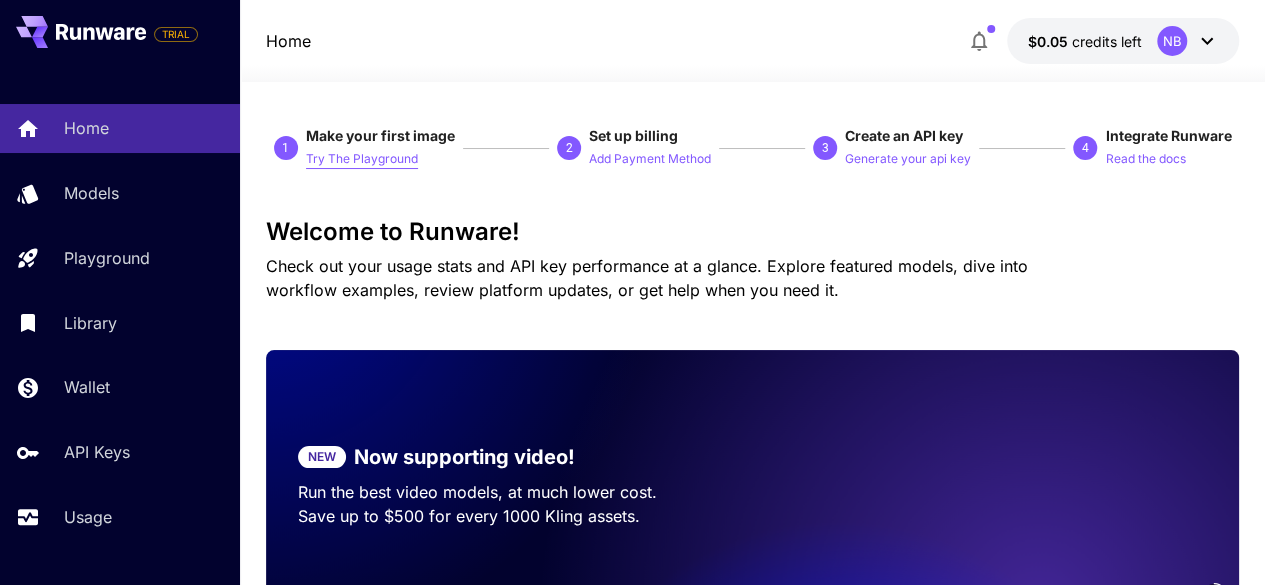click on "Try The Playground" at bounding box center [362, 159] 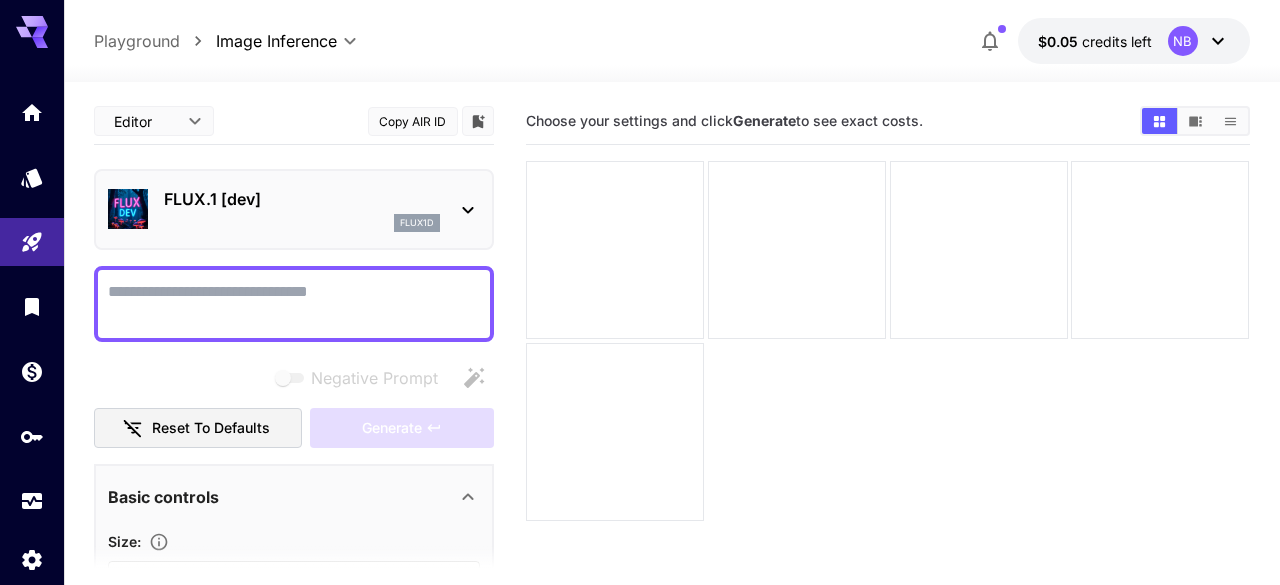 type on "**********" 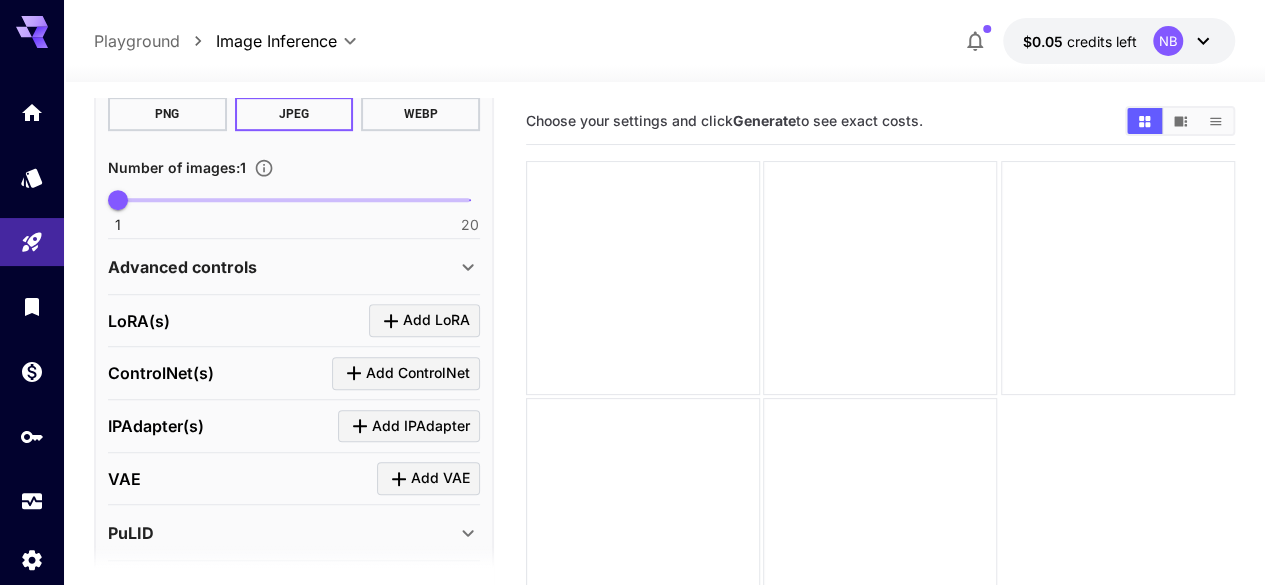 scroll, scrollTop: 598, scrollLeft: 0, axis: vertical 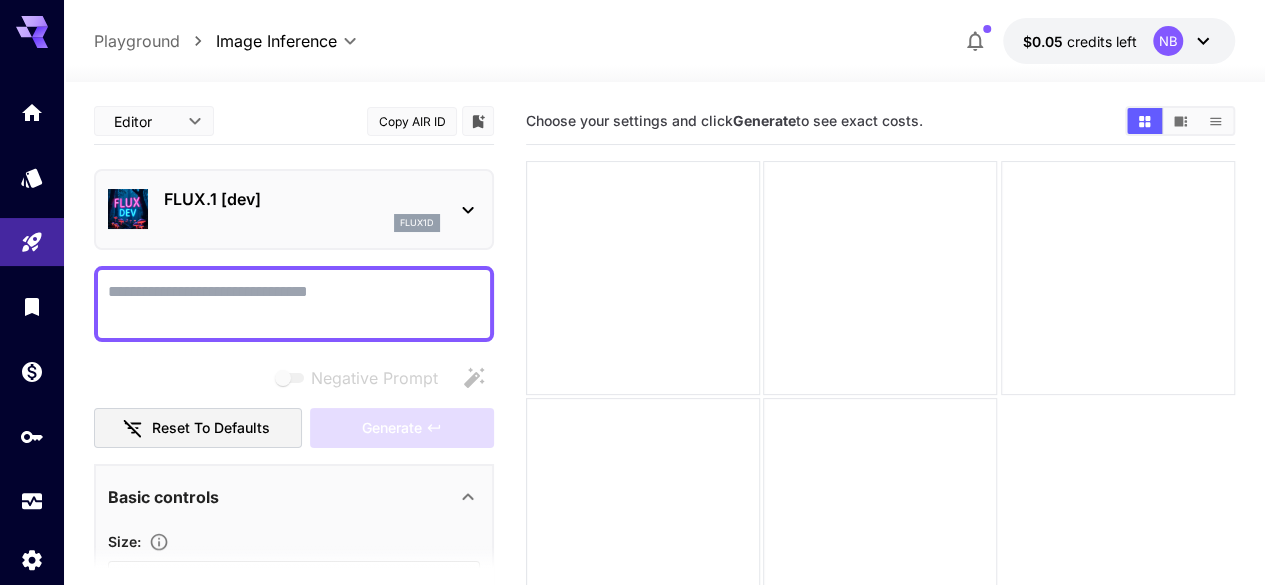 click on "Negative Prompt" at bounding box center [294, 304] 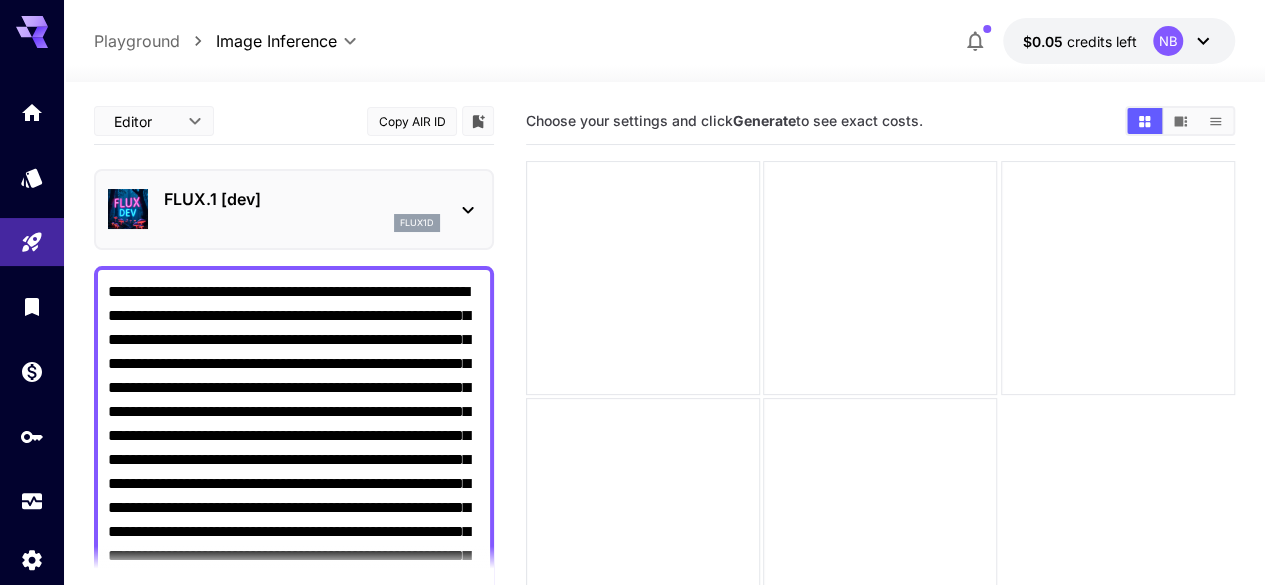 scroll, scrollTop: 10, scrollLeft: 0, axis: vertical 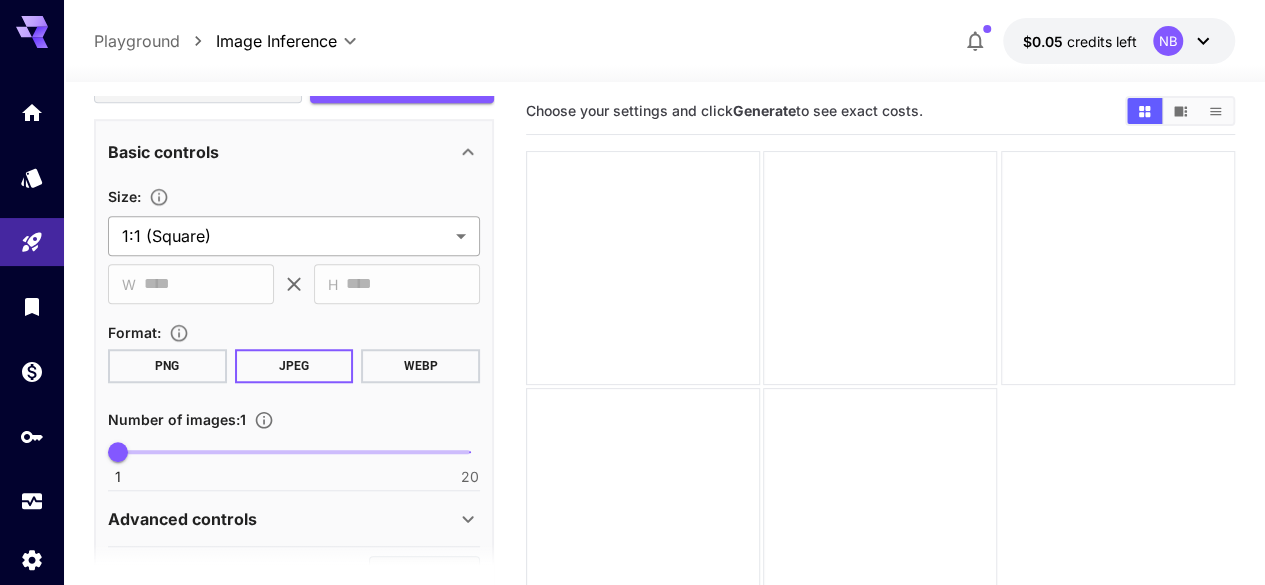 type on "**********" 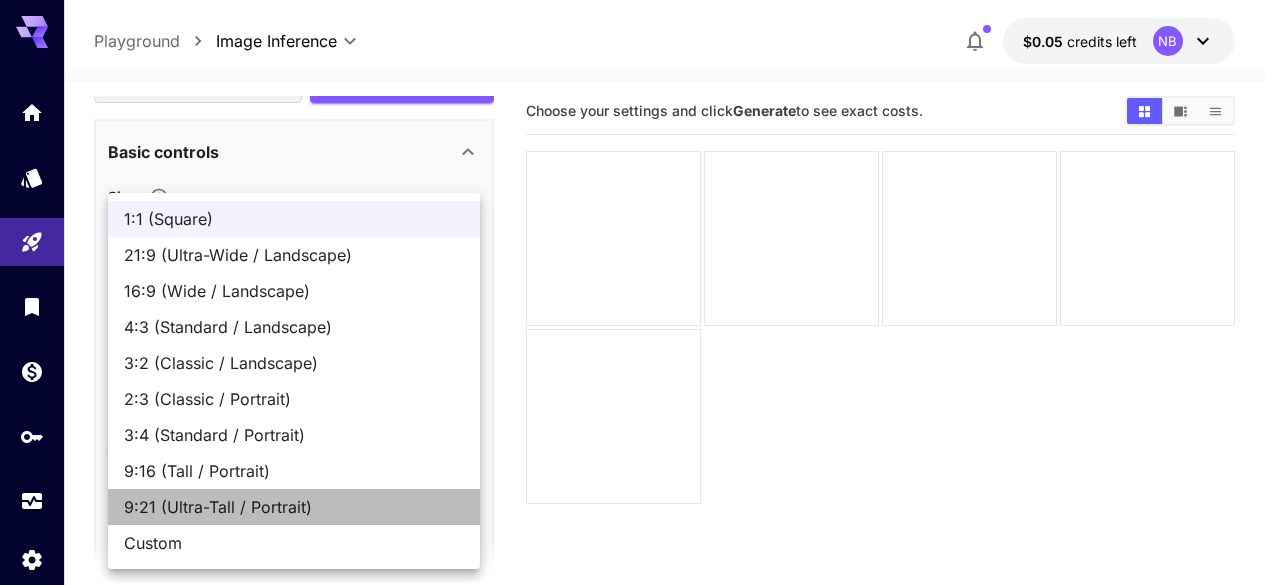 click on "9:21 (Ultra-Tall / Portrait)" at bounding box center [294, 507] 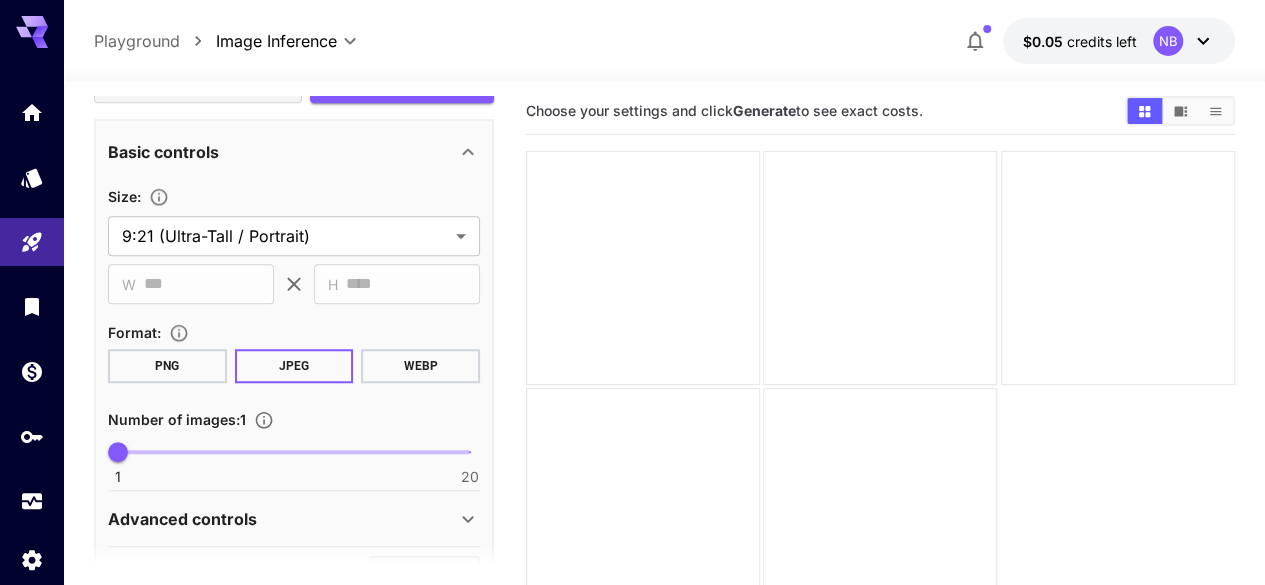 click on "PNG" at bounding box center (167, 366) 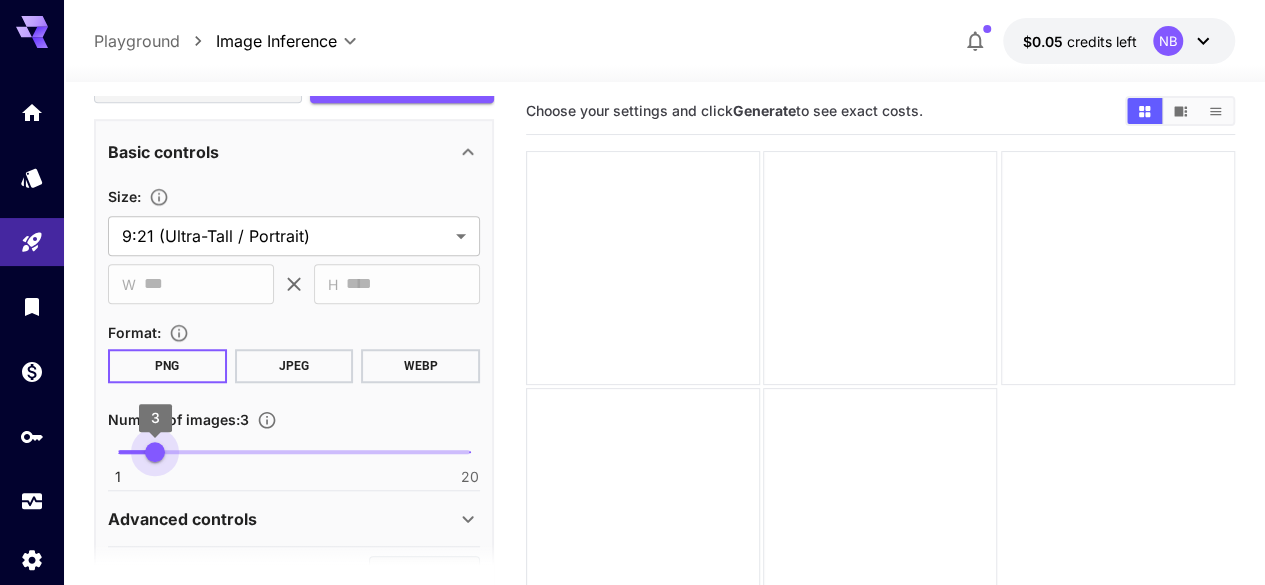 type on "*" 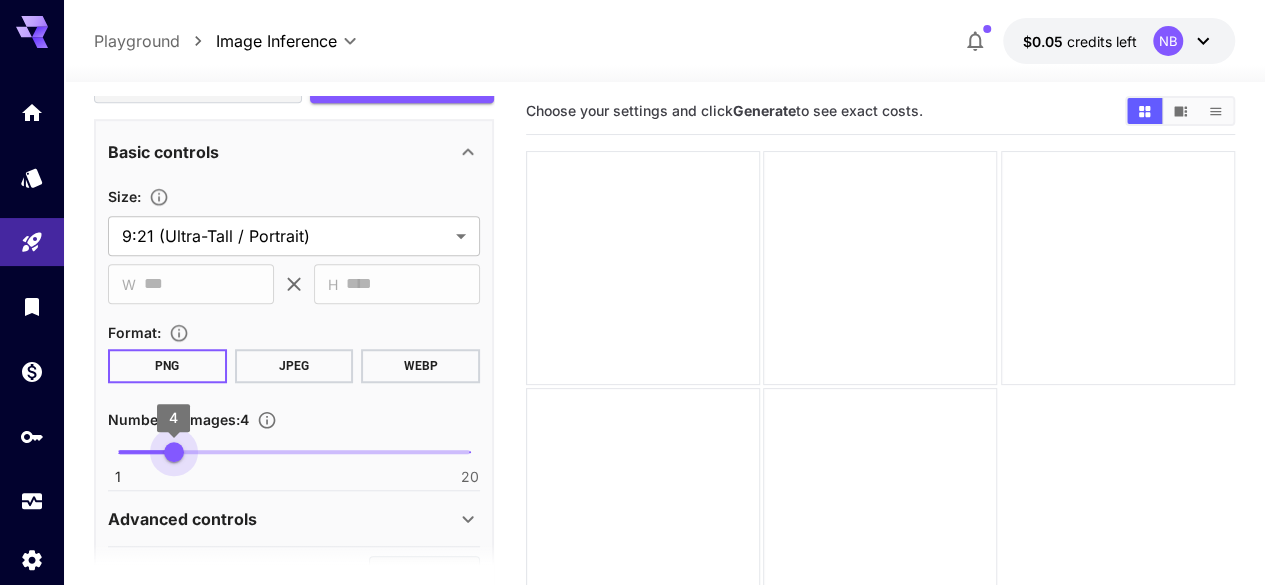 drag, startPoint x: 114, startPoint y: 461, endPoint x: 172, endPoint y: 460, distance: 58.00862 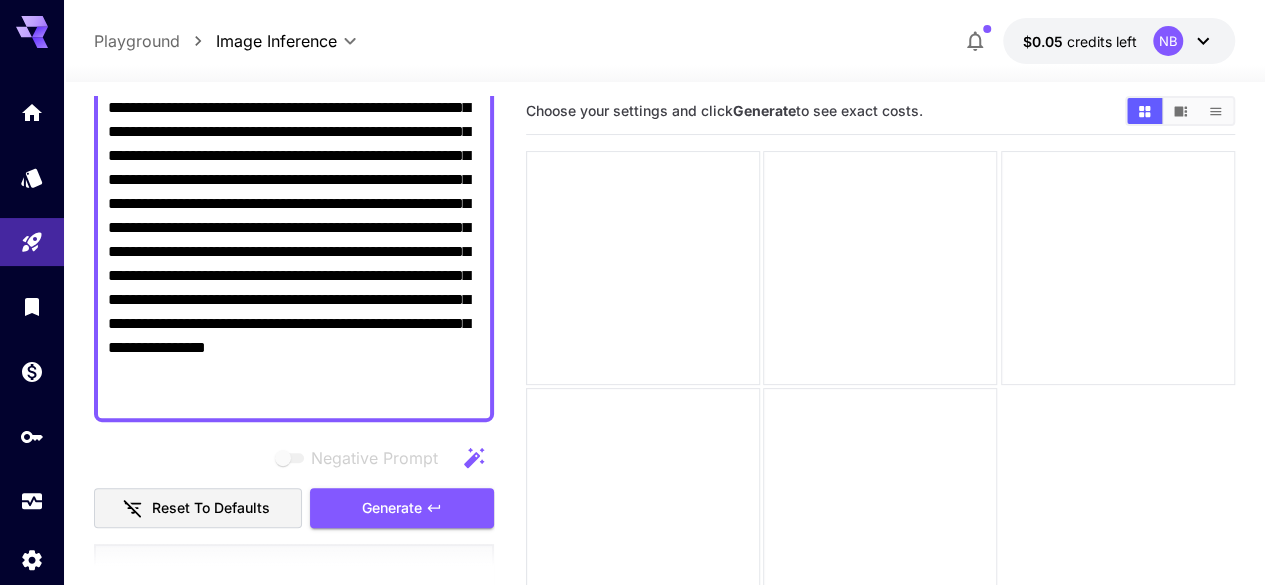 scroll, scrollTop: 324, scrollLeft: 0, axis: vertical 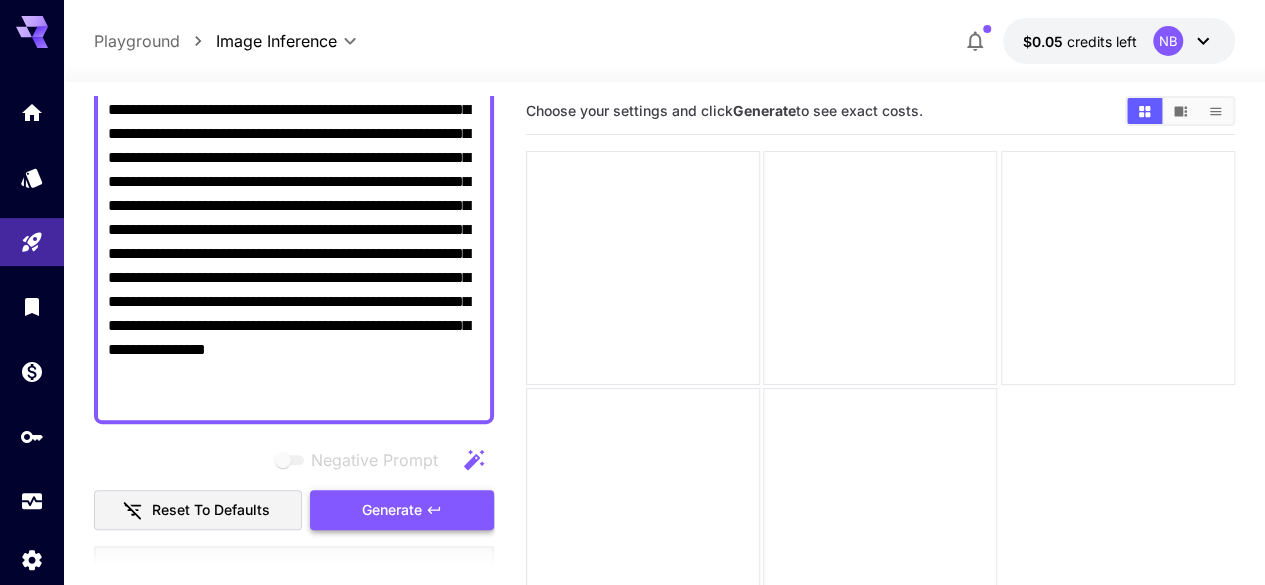 click on "Generate" at bounding box center [392, 510] 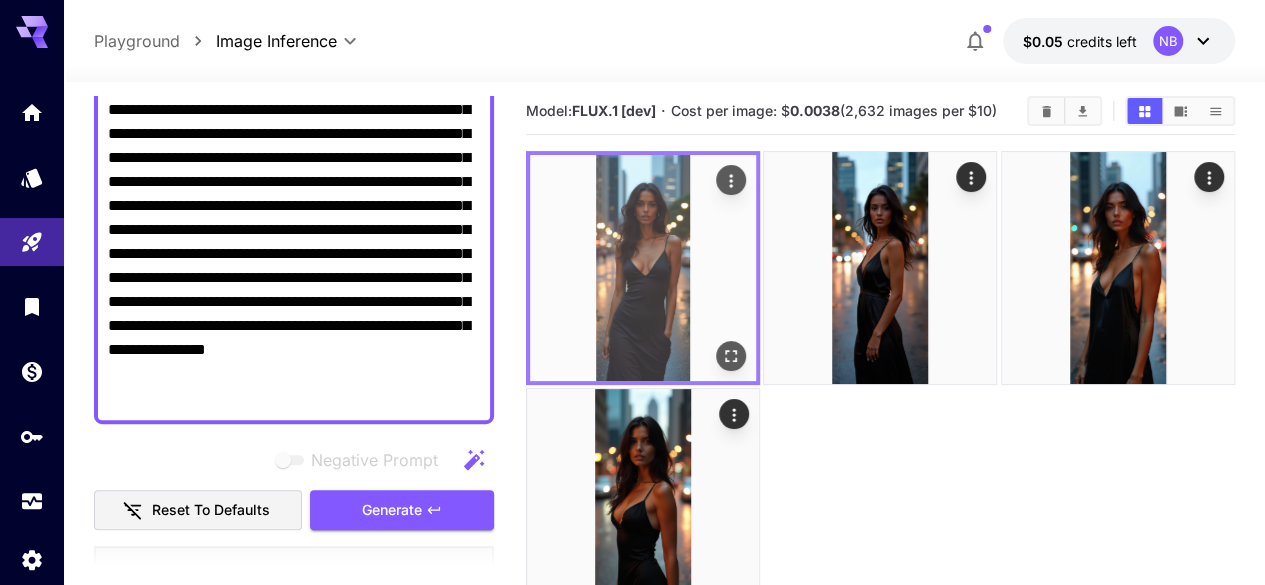 click at bounding box center [643, 268] 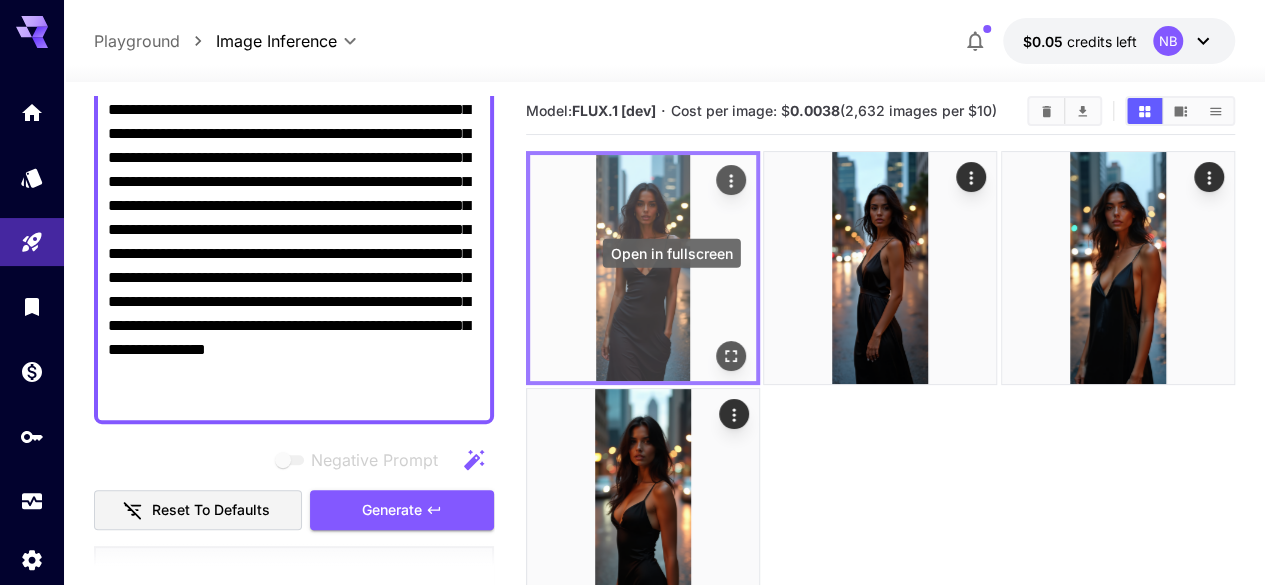 click 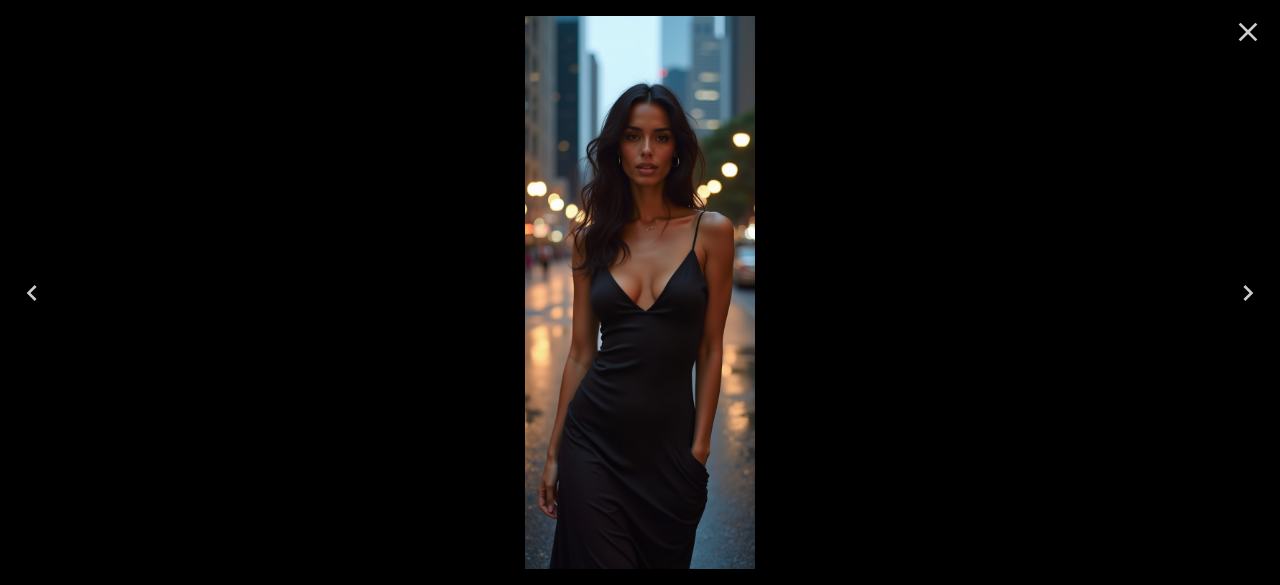 click 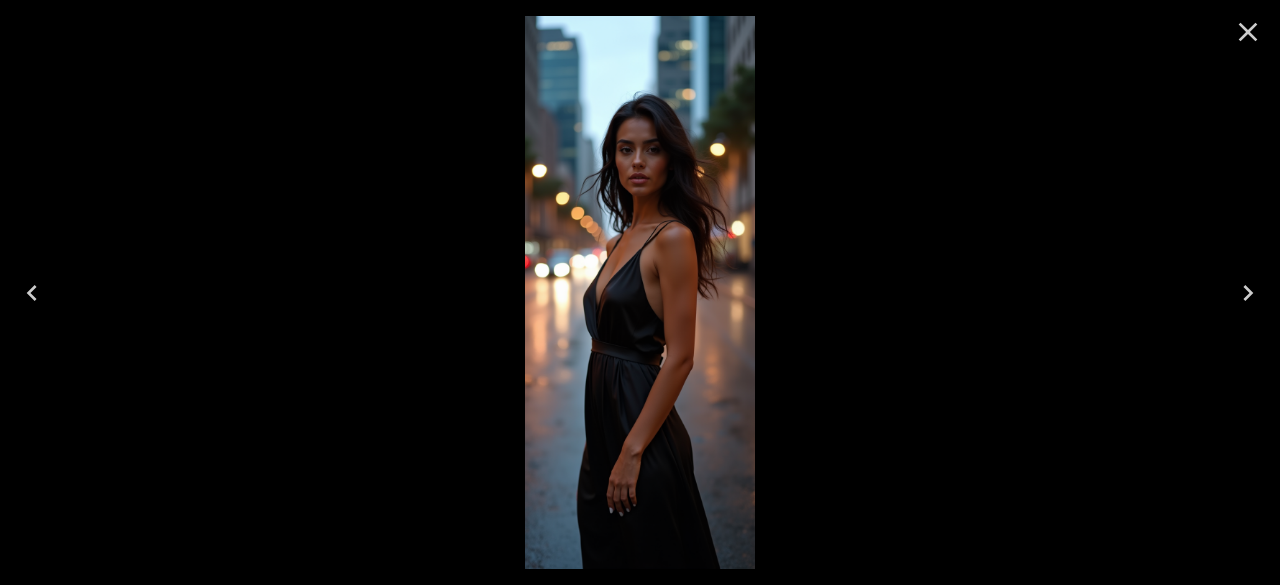 click 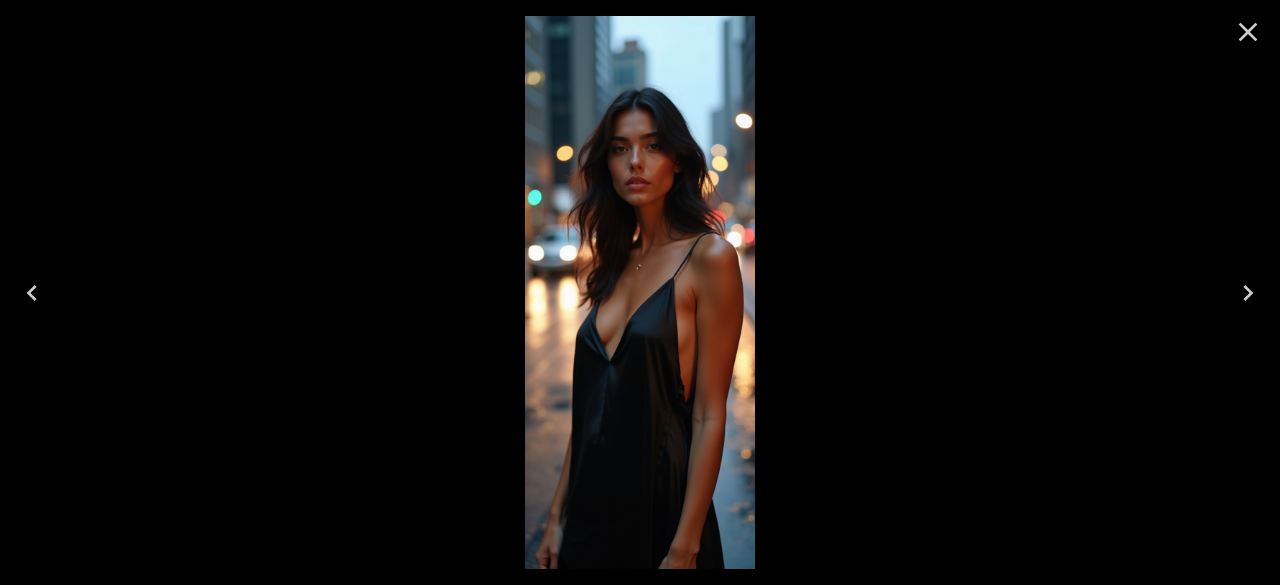 click 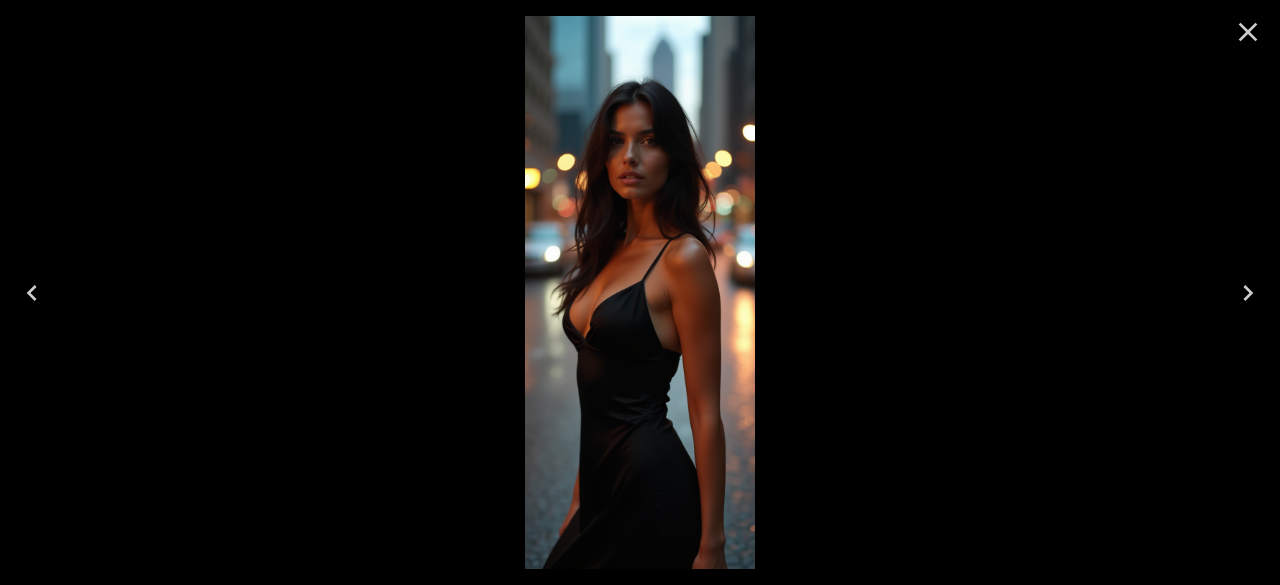 click 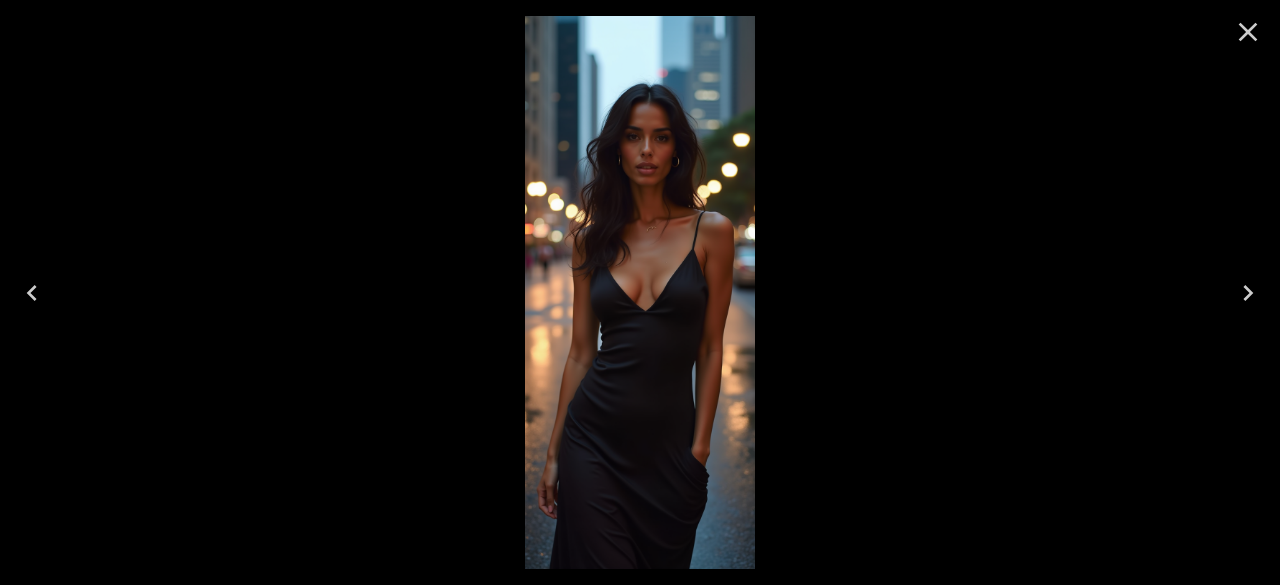 click at bounding box center (640, 292) 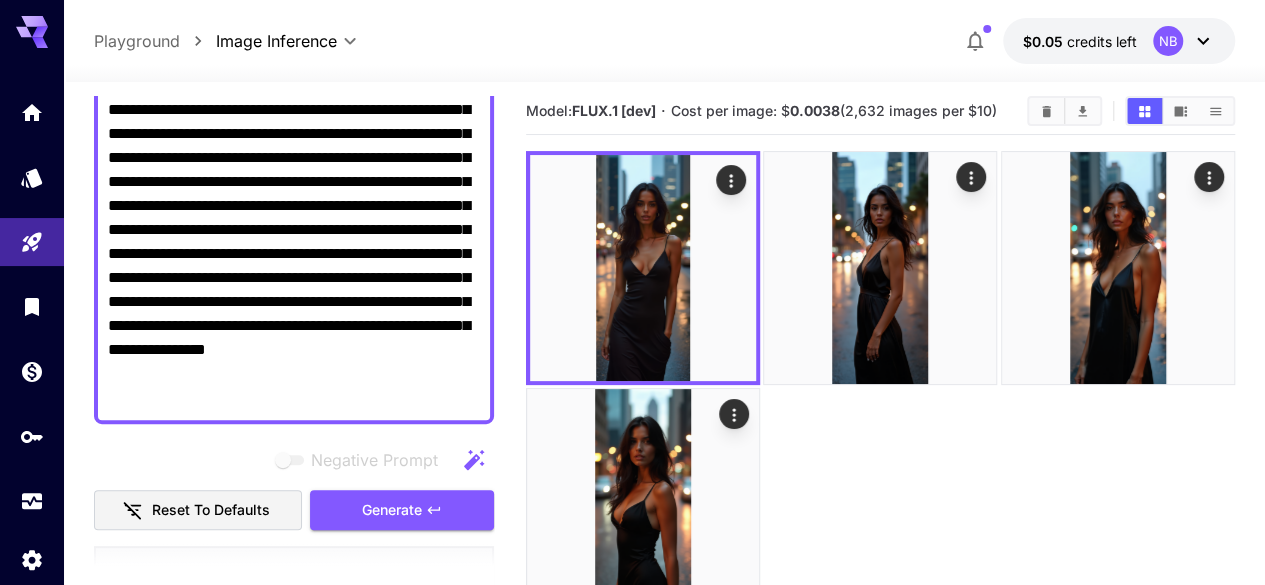 click on "**********" at bounding box center (294, 182) 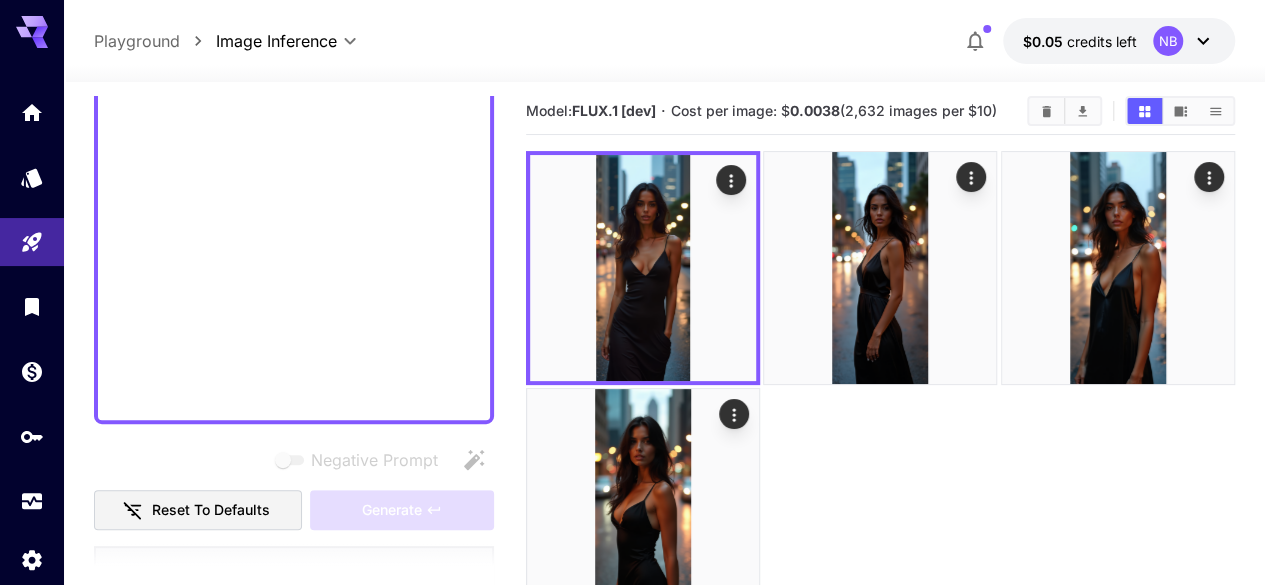 scroll, scrollTop: 183, scrollLeft: 0, axis: vertical 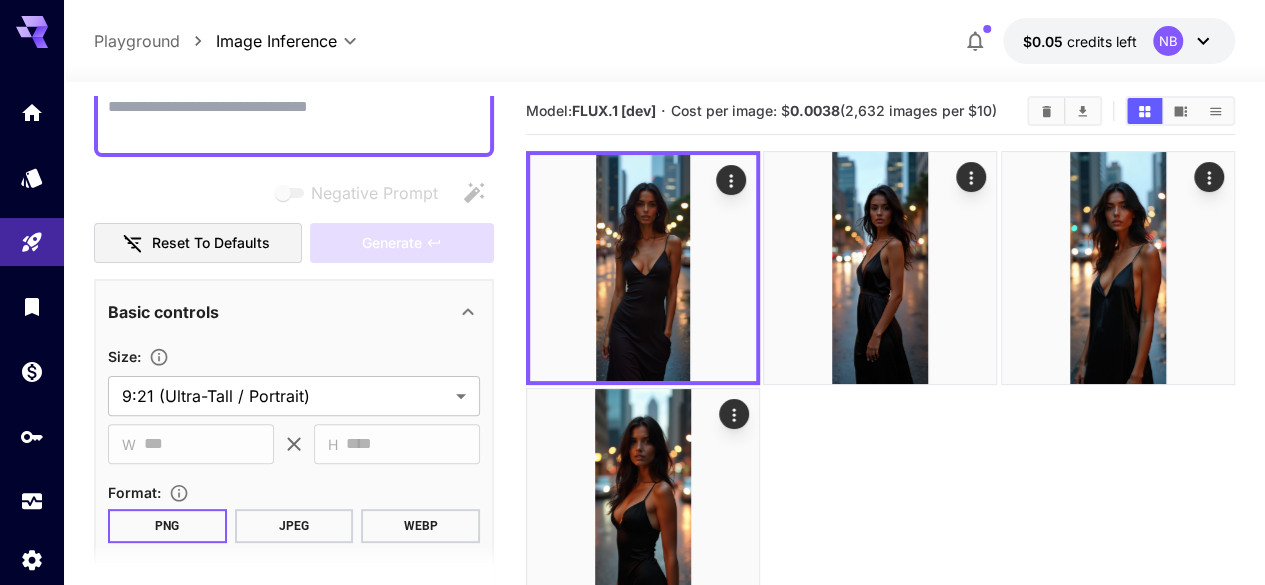 type 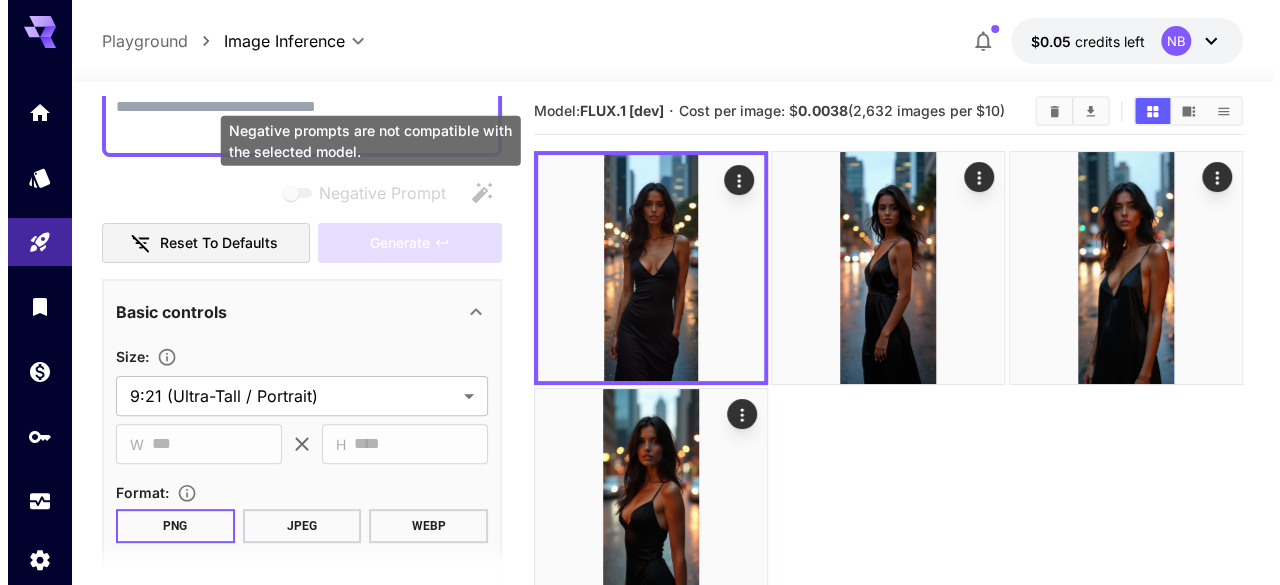 scroll, scrollTop: 0, scrollLeft: 0, axis: both 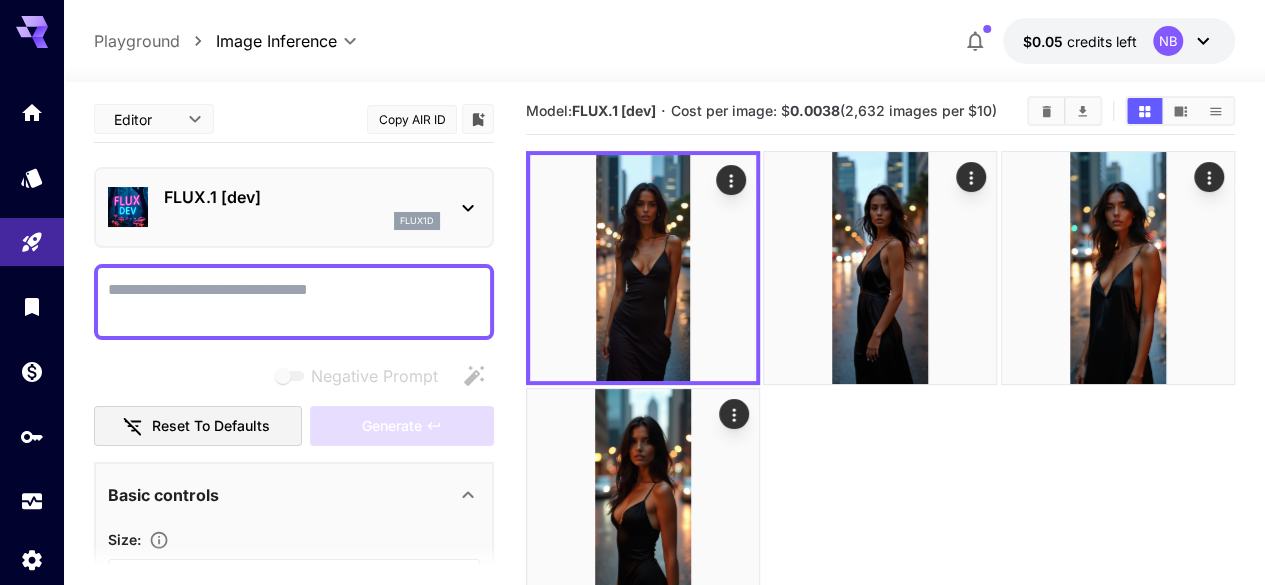click on "Negative Prompt" at bounding box center (294, 302) 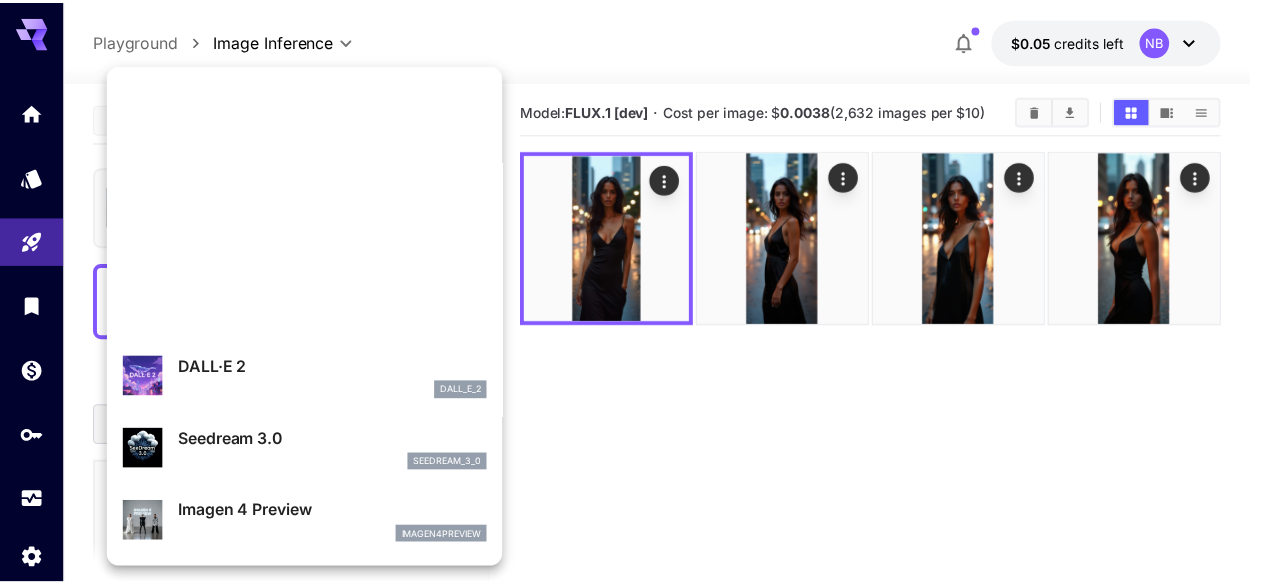 scroll, scrollTop: 0, scrollLeft: 0, axis: both 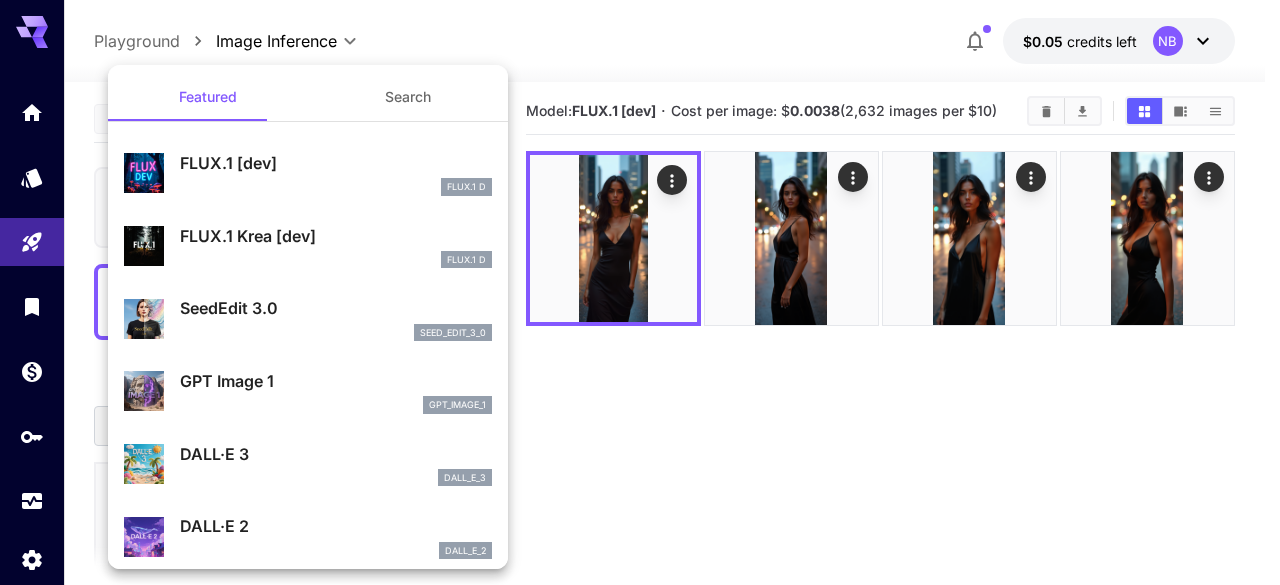 click on "FLUX.1 Krea [dev]" at bounding box center [336, 236] 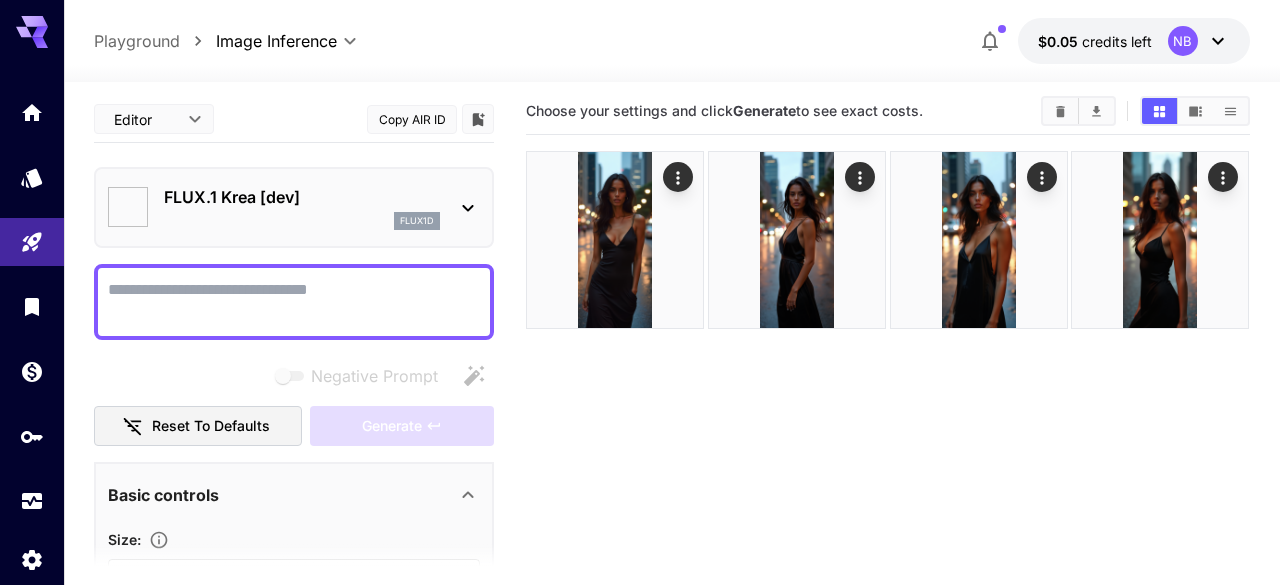 type on "*******" 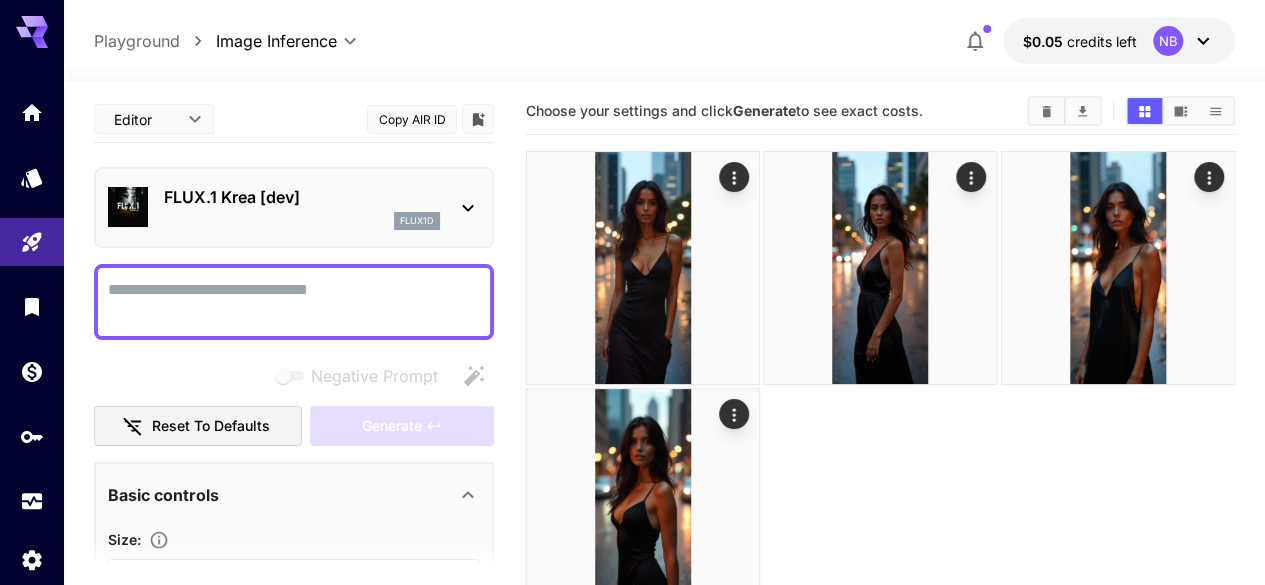 click on "Negative Prompt" at bounding box center [294, 302] 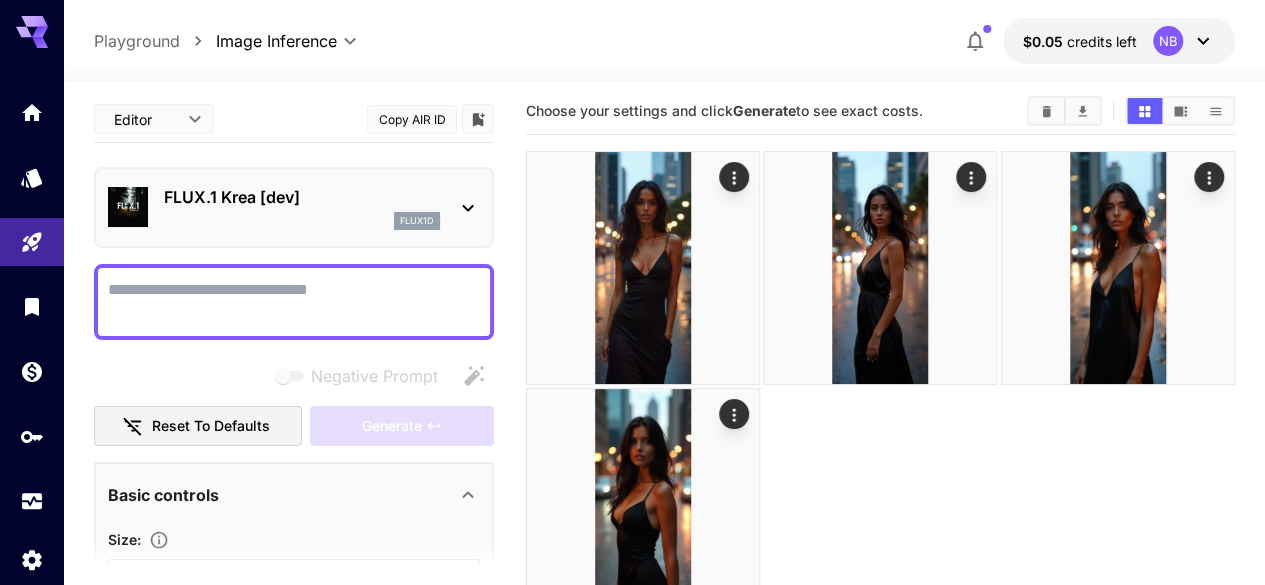 click on "Negative Prompt" at bounding box center (294, 302) 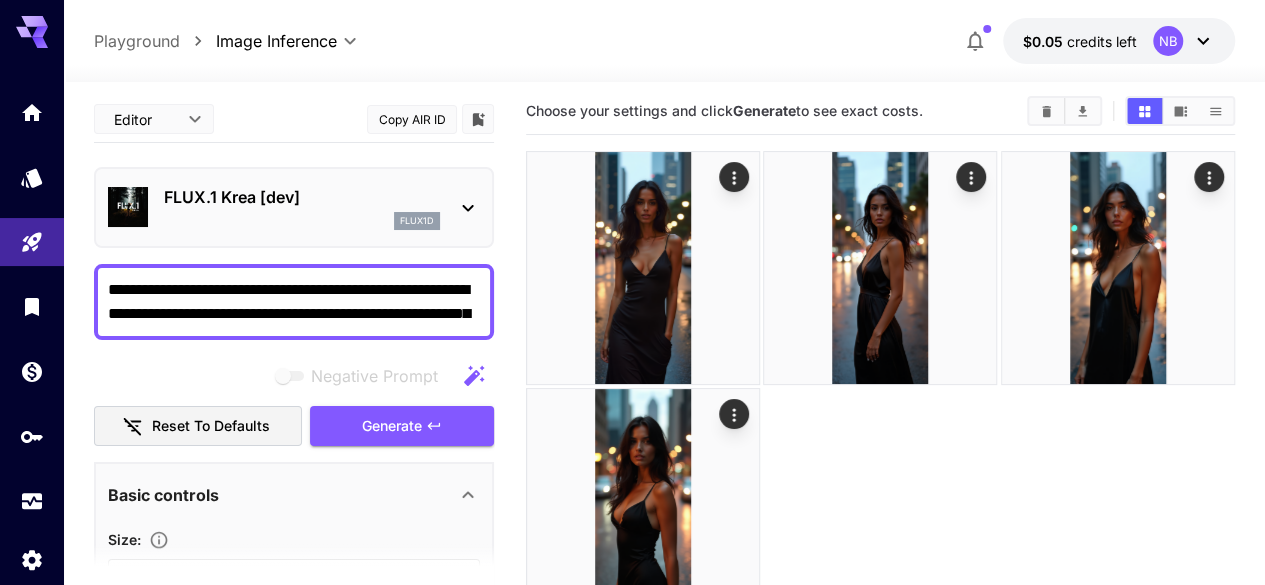 scroll, scrollTop: 18, scrollLeft: 0, axis: vertical 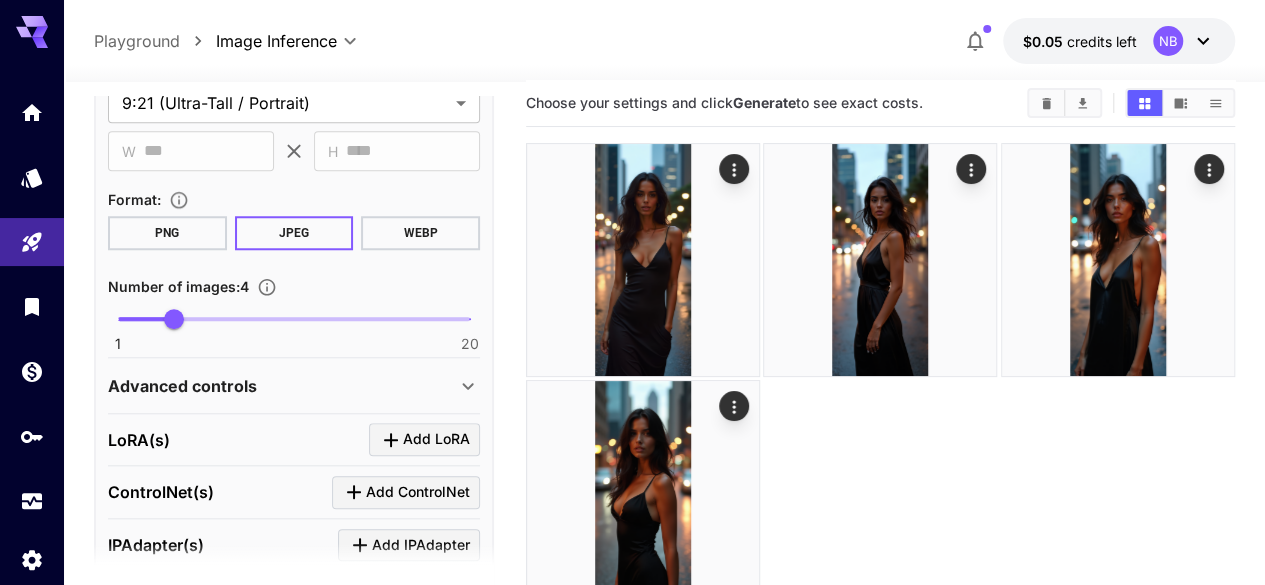 type on "**********" 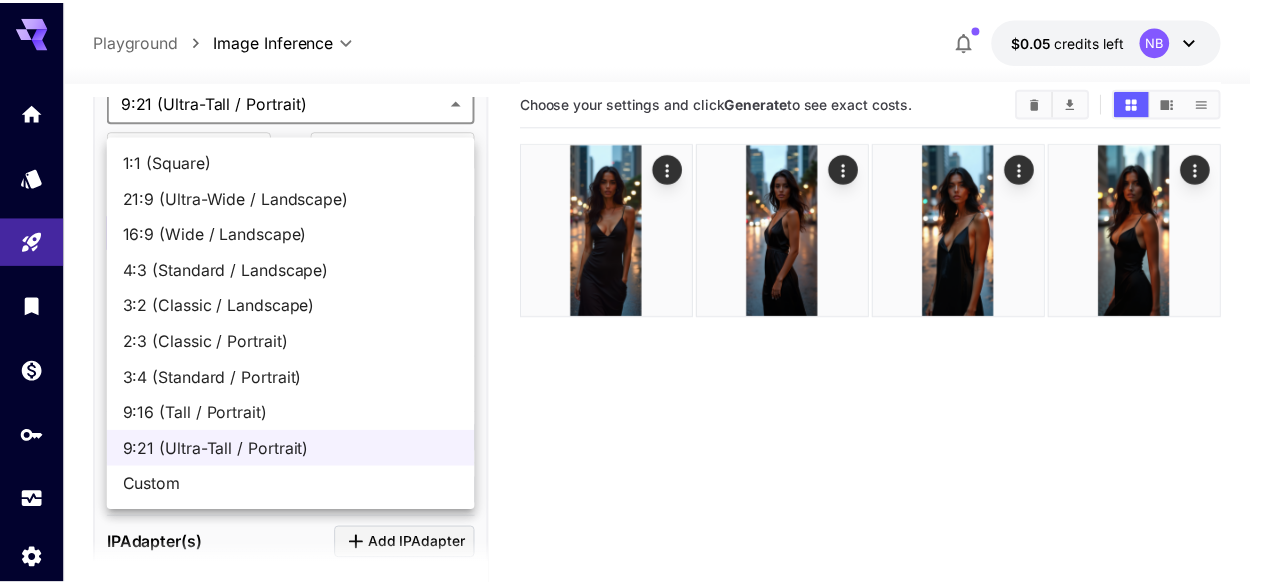 scroll, scrollTop: 870, scrollLeft: 0, axis: vertical 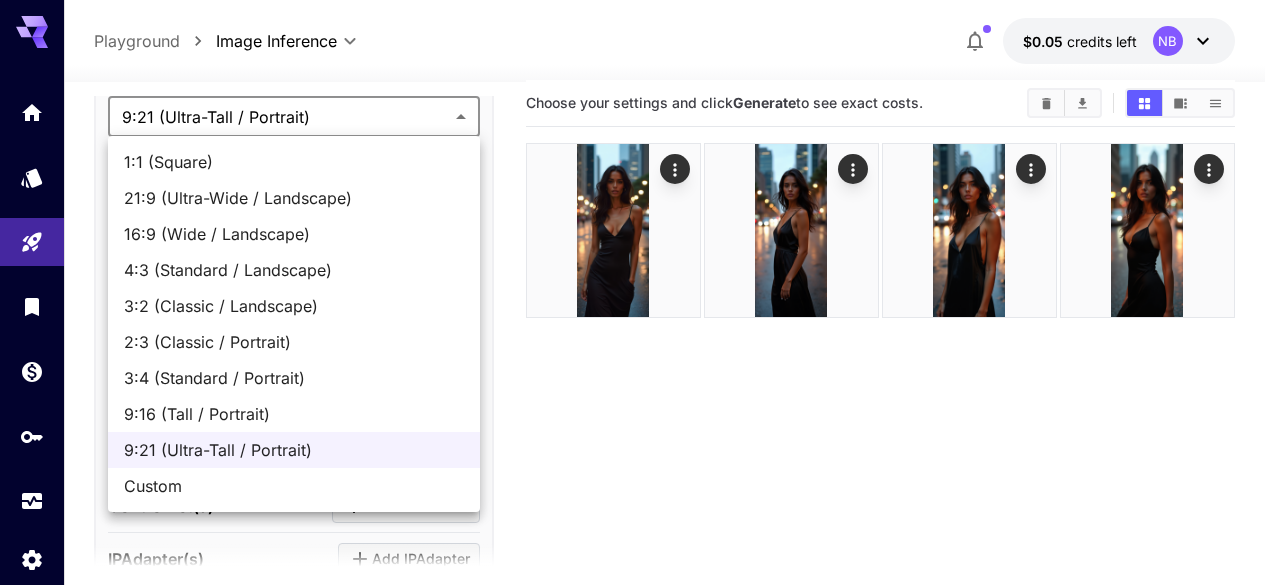 click on "**********" at bounding box center (640, 353) 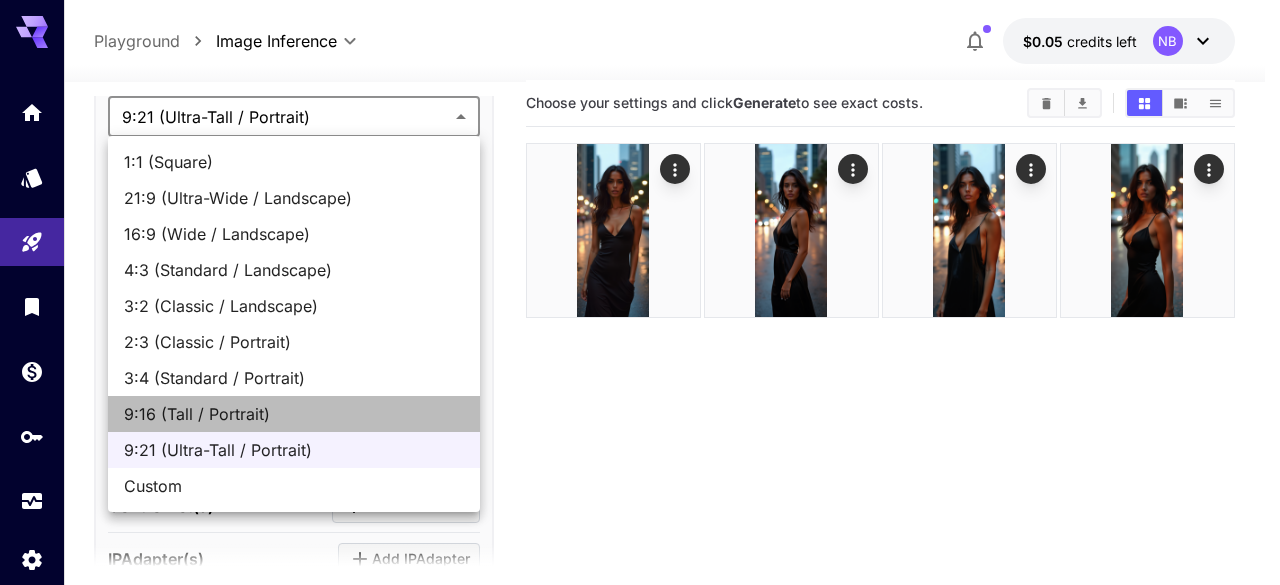 click on "9:16 (Tall / Portrait)" at bounding box center (294, 414) 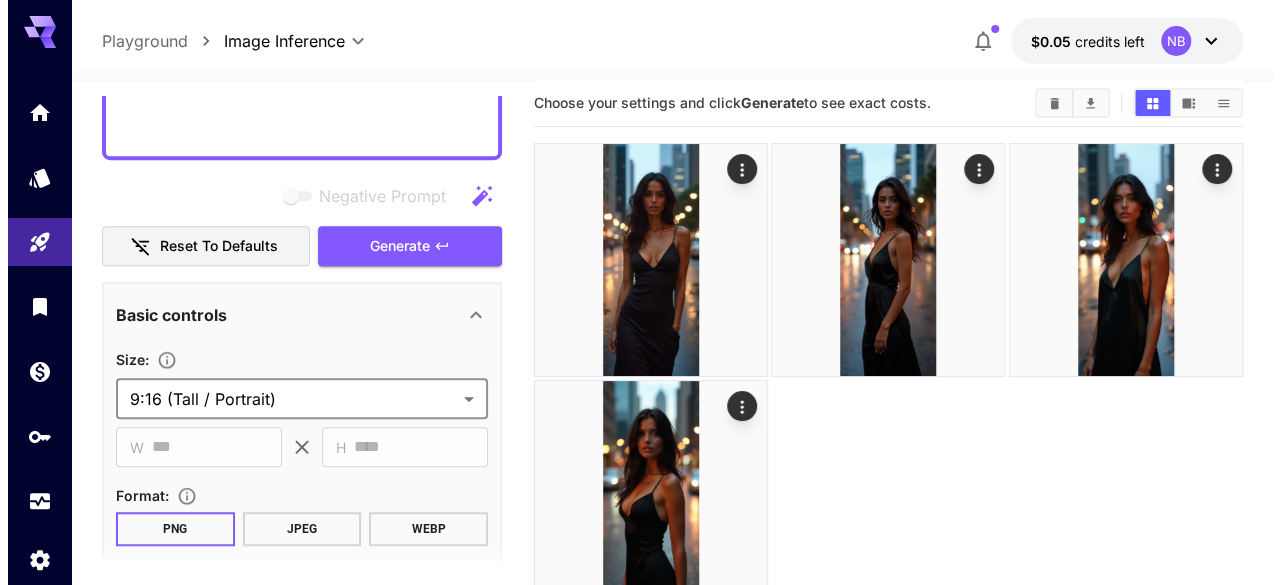 scroll, scrollTop: 578, scrollLeft: 0, axis: vertical 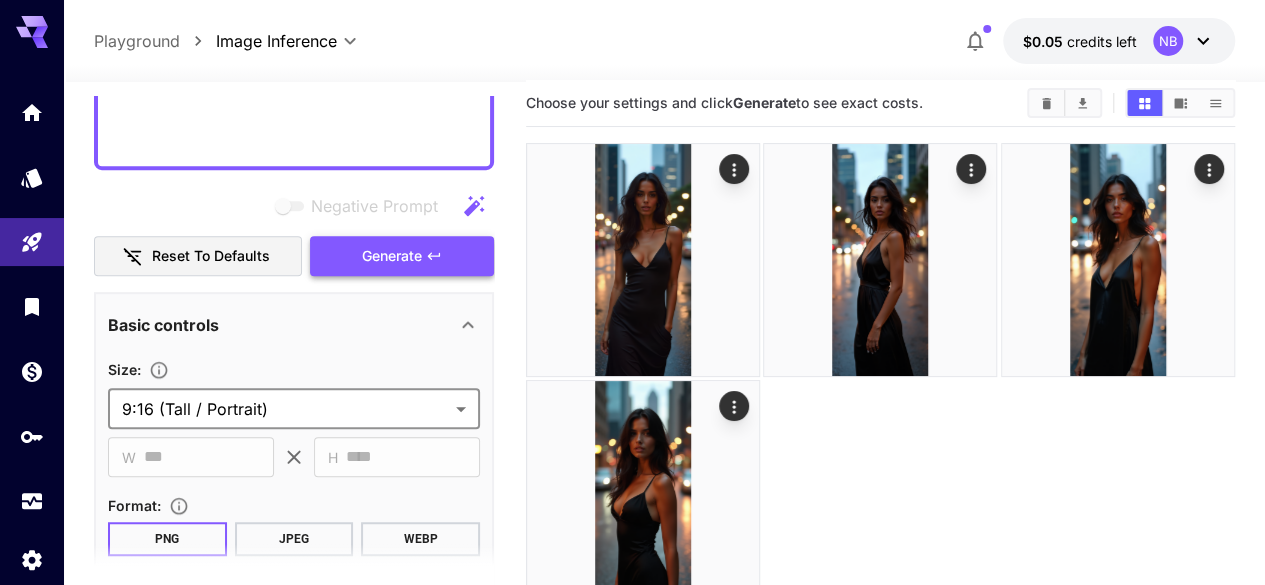 click 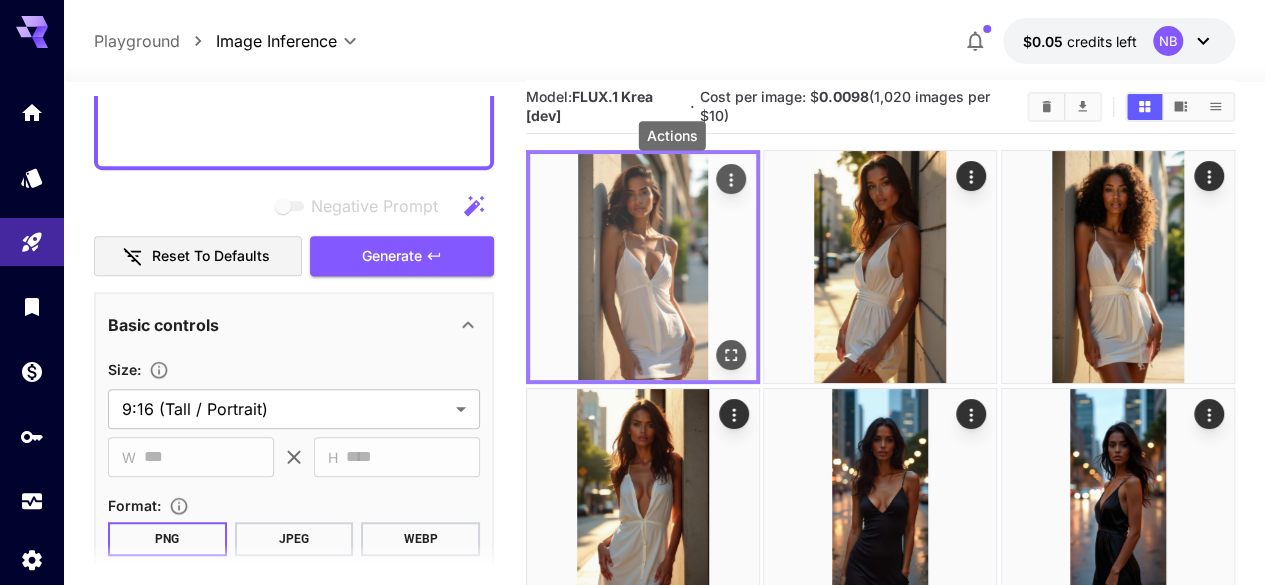 click 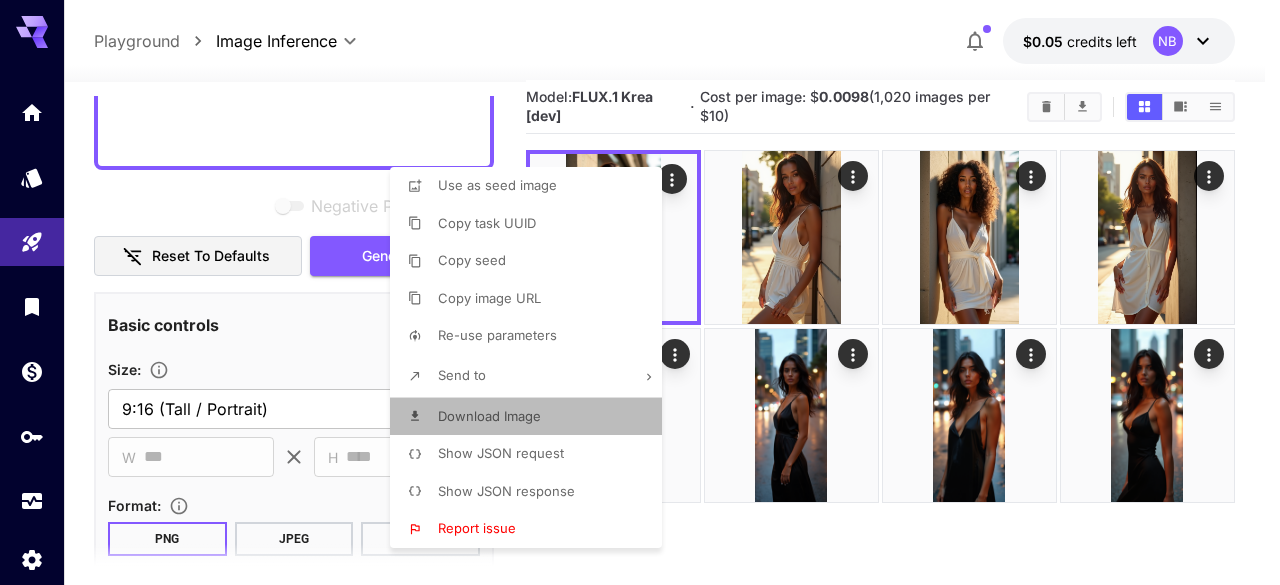 click on "Download Image" at bounding box center [489, 416] 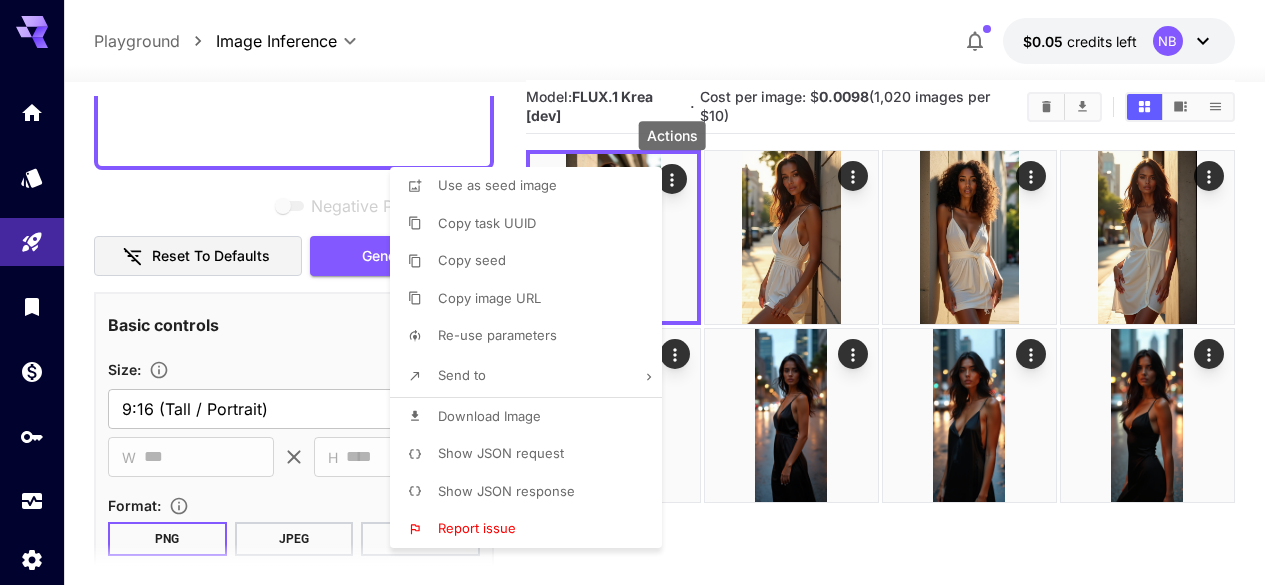 click at bounding box center (640, 292) 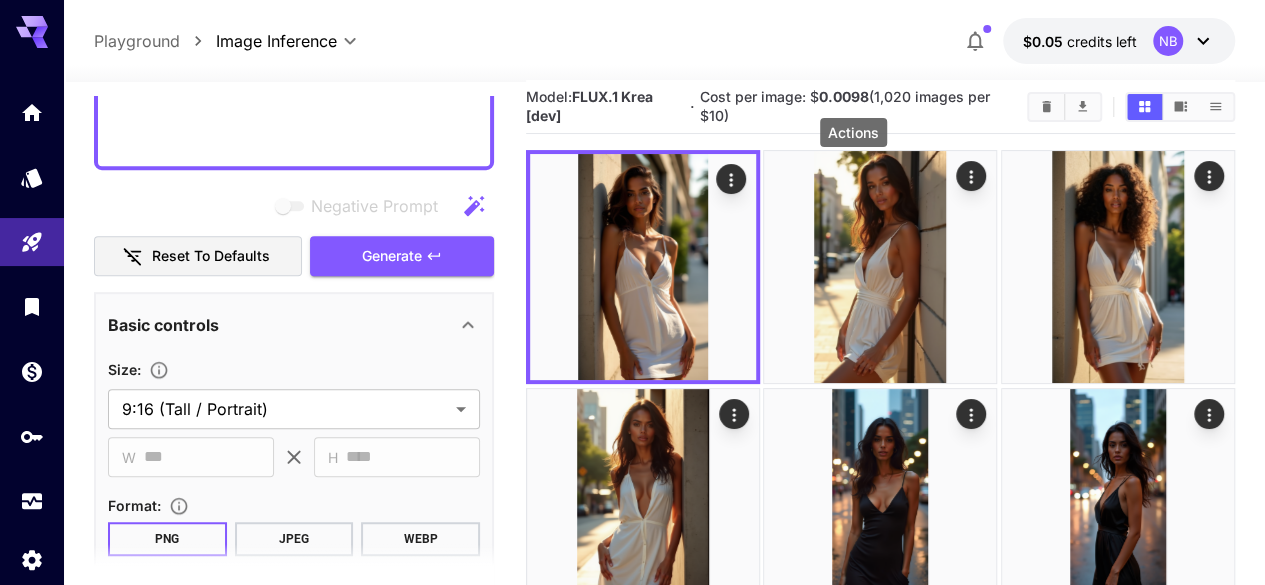 click 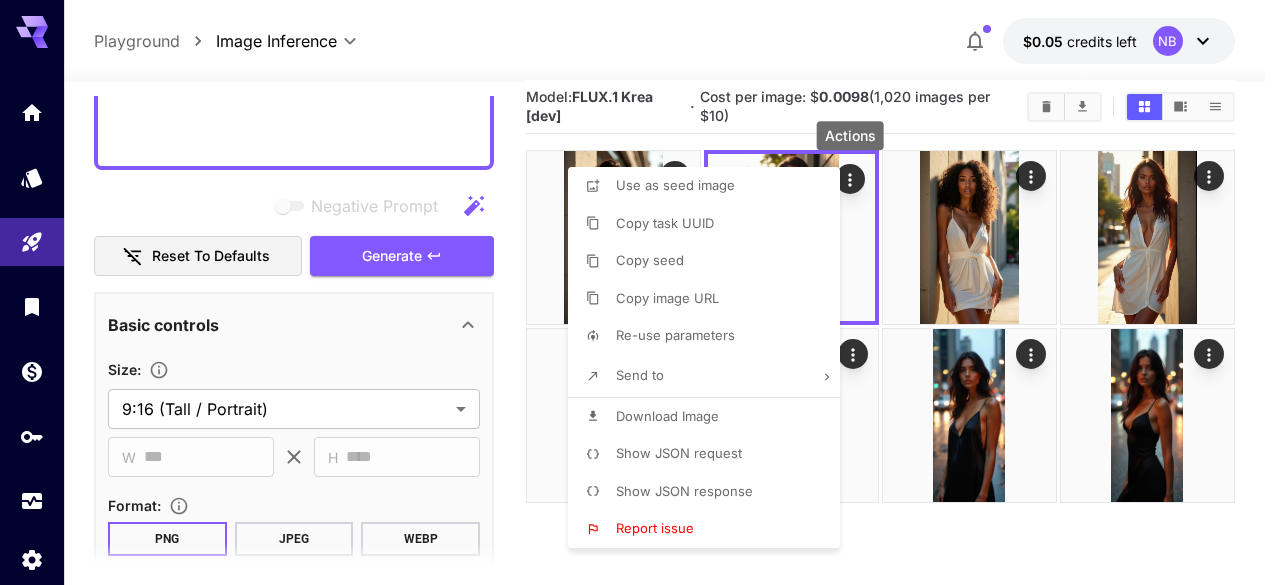 click on "Download Image" at bounding box center (667, 416) 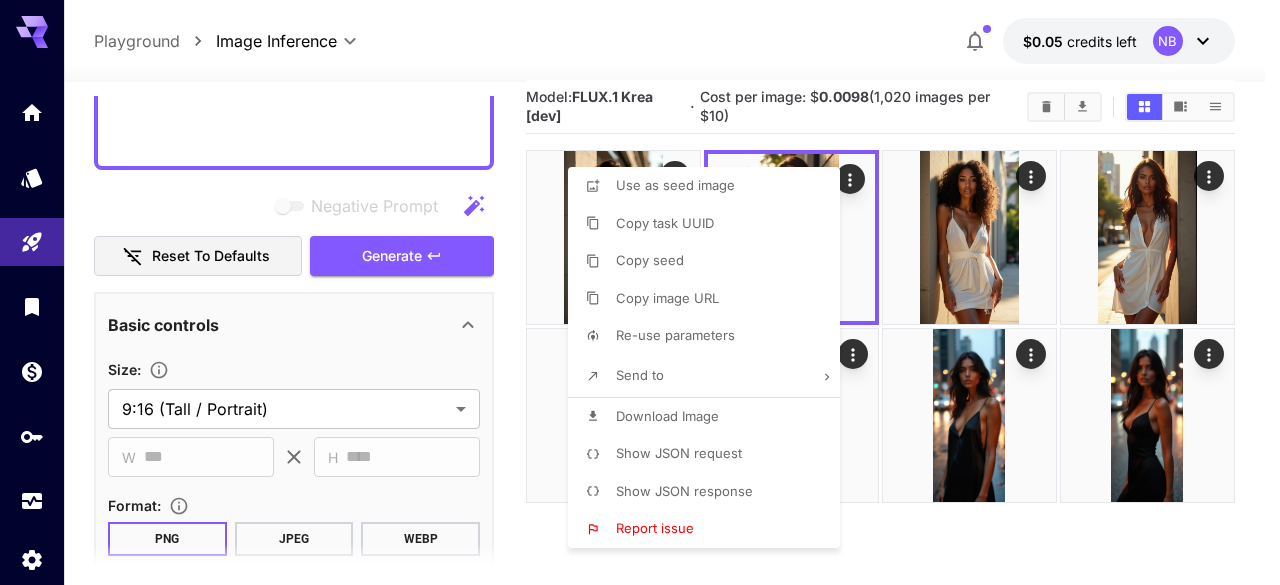 click at bounding box center (640, 292) 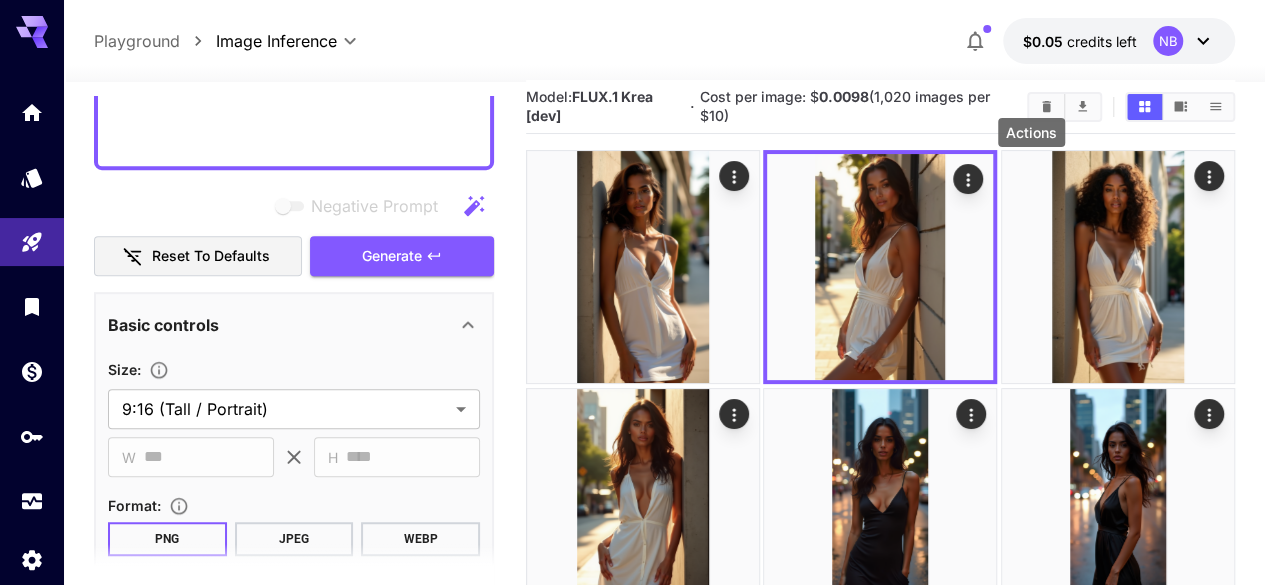 click 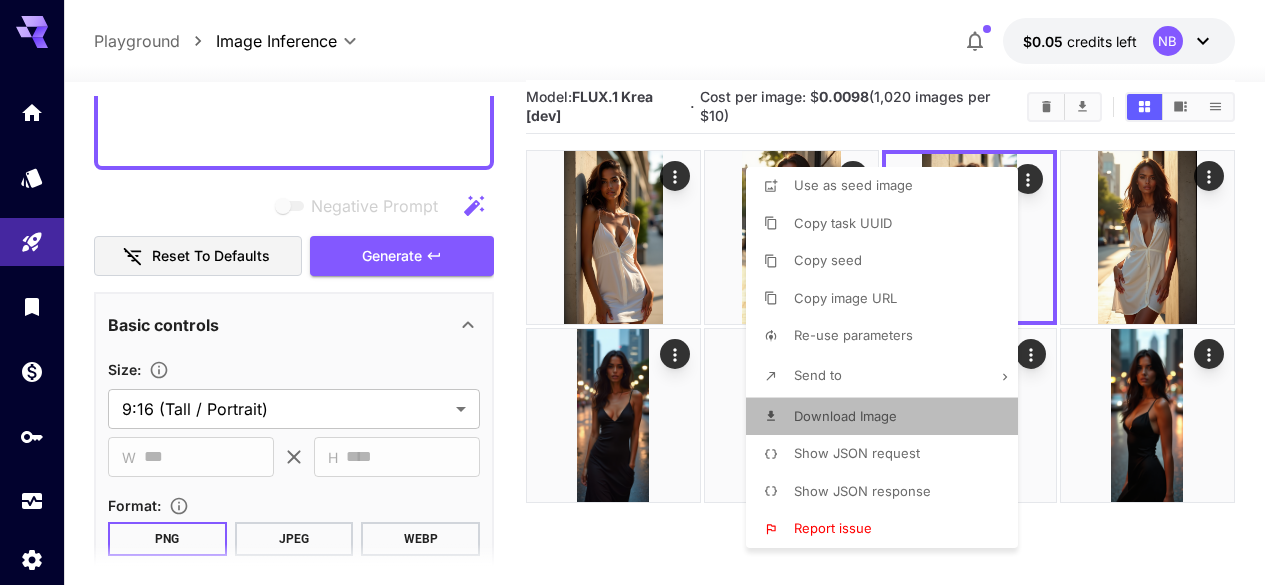 click on "Download Image" at bounding box center [845, 416] 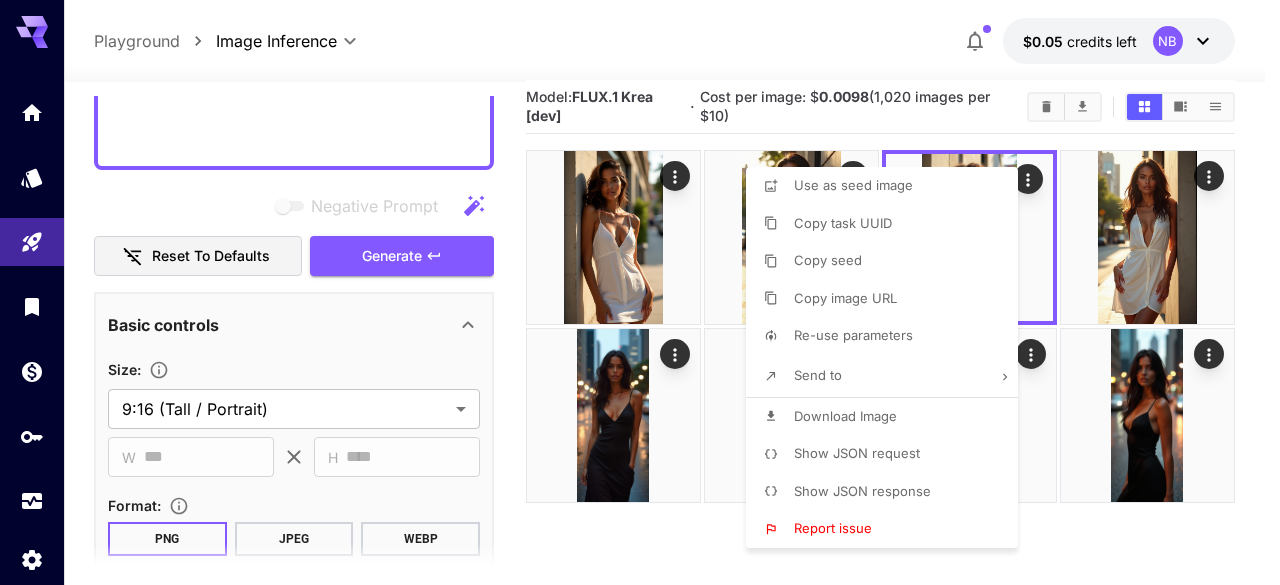 click at bounding box center (640, 292) 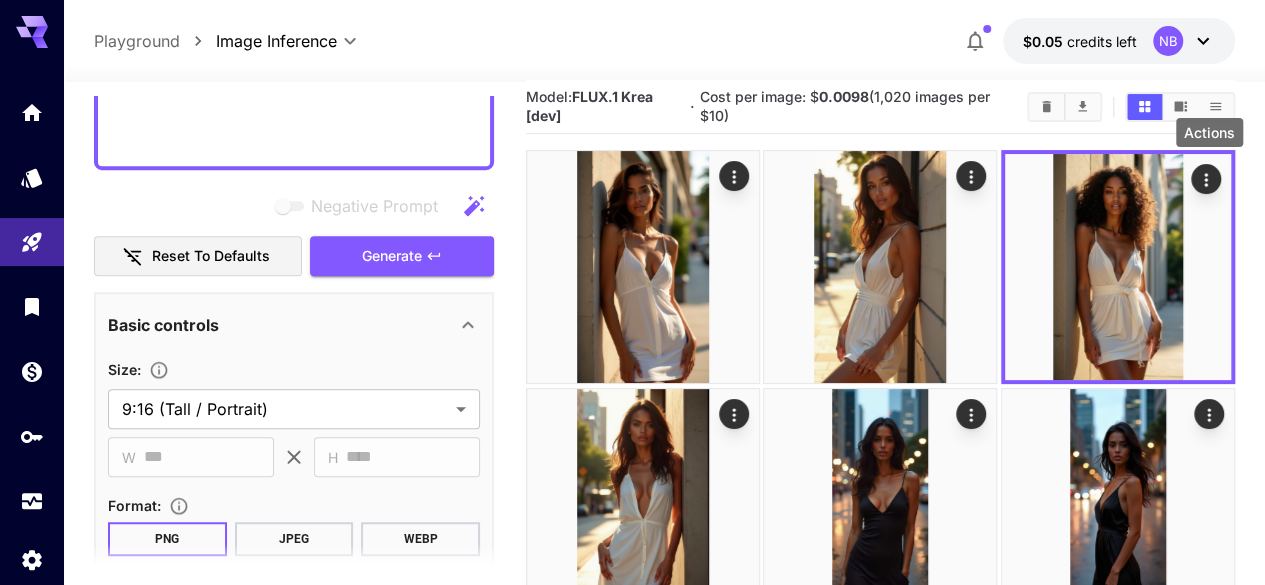 click 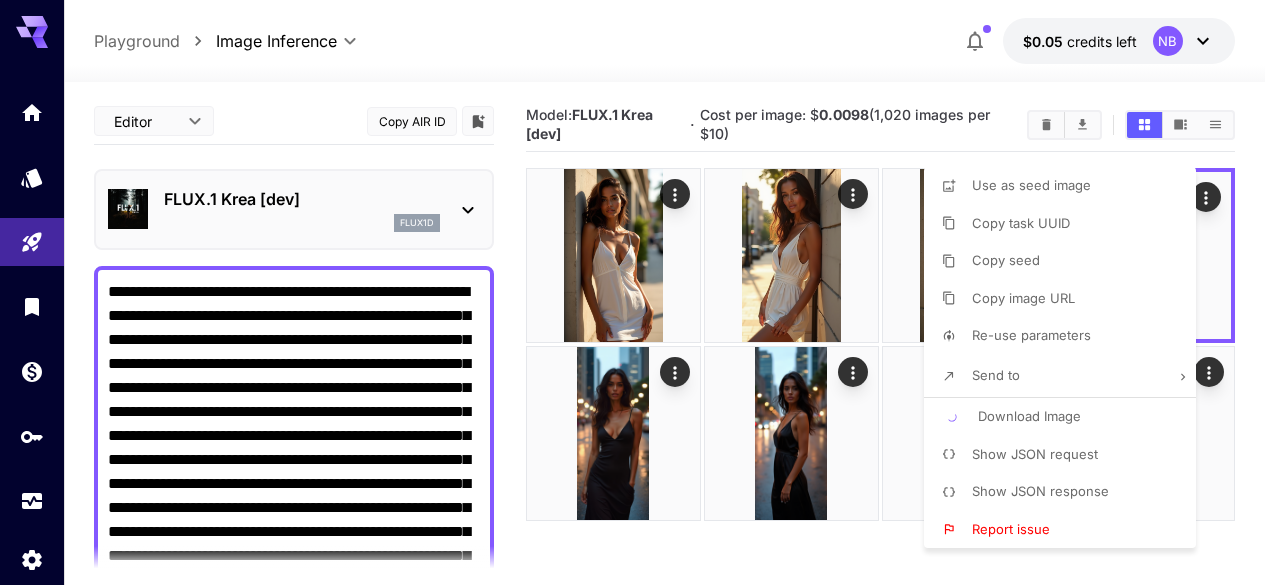 scroll, scrollTop: 18, scrollLeft: 0, axis: vertical 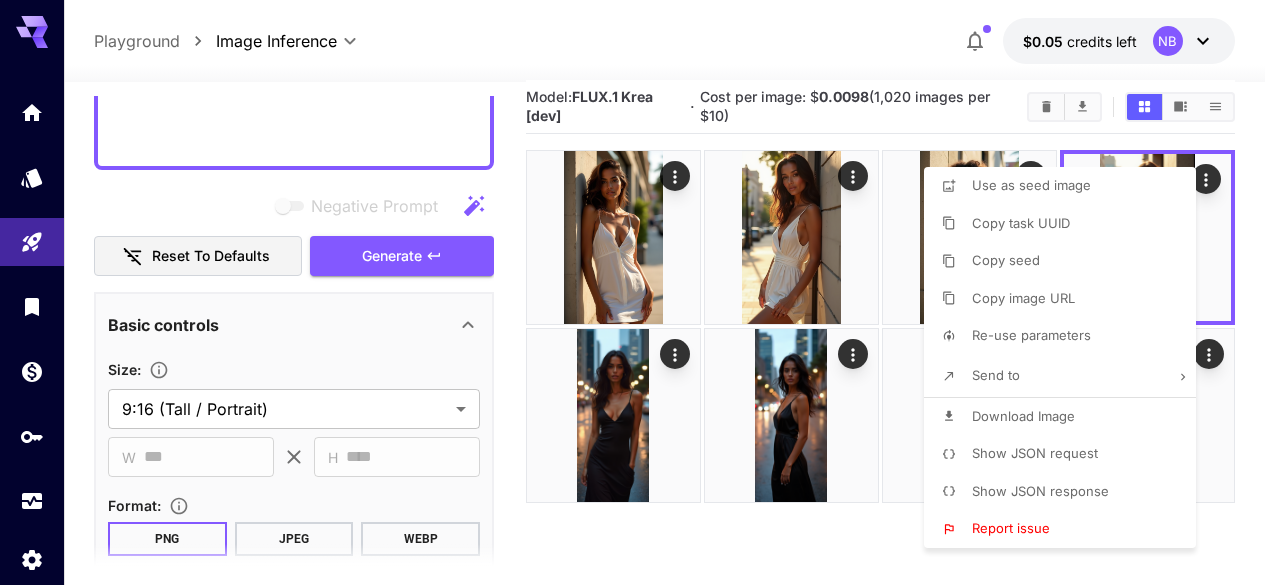click at bounding box center [640, 292] 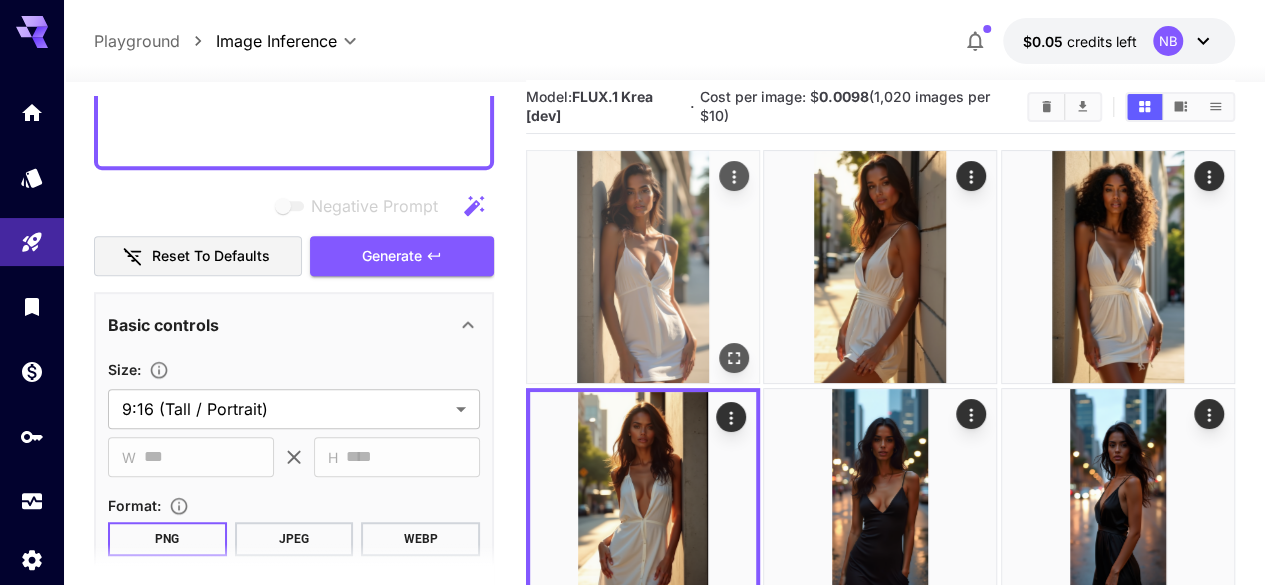 click at bounding box center [643, 267] 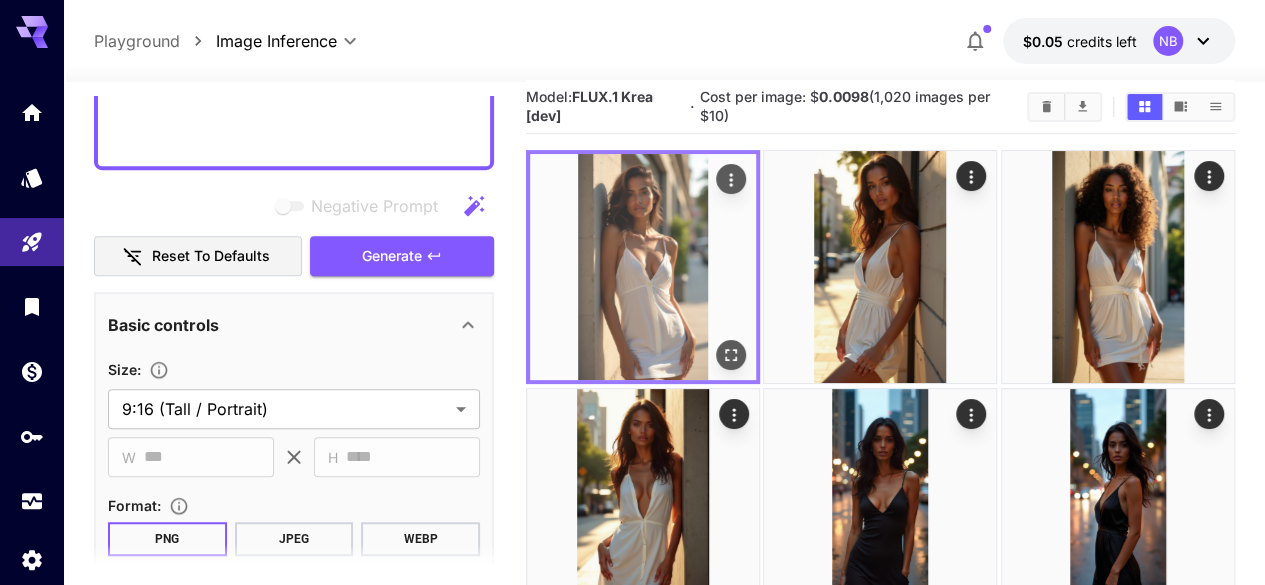 click at bounding box center [643, 267] 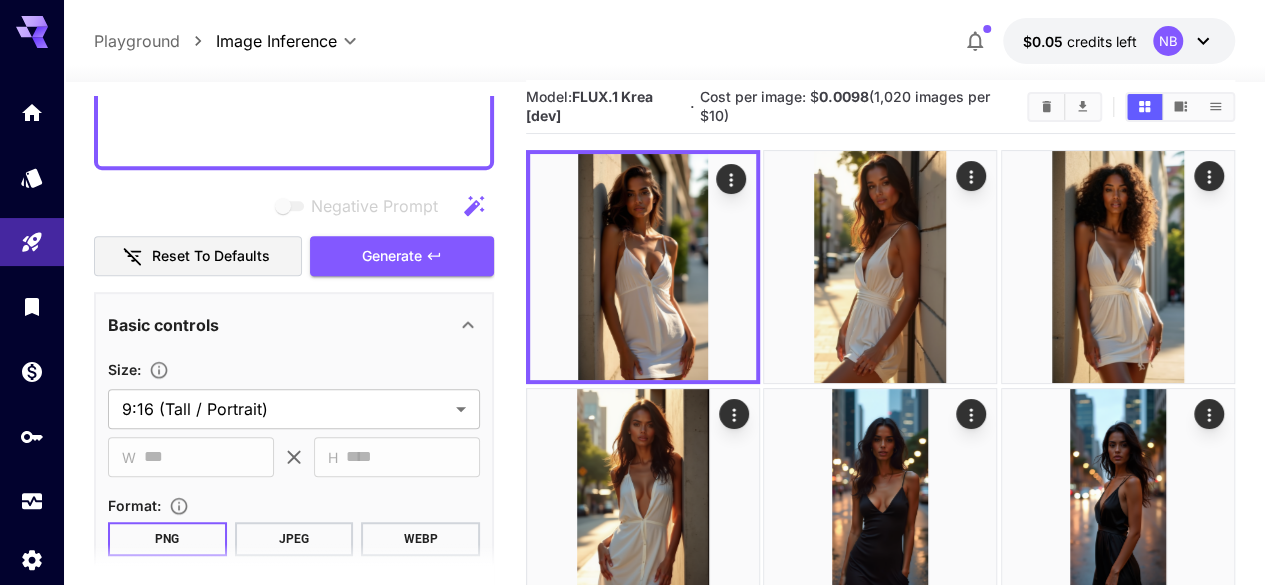 click on "Model:  FLUX.1 Krea [dev] · Cost per image: $ 0.0098  (1,020 images per $10)" at bounding box center [880, 469] 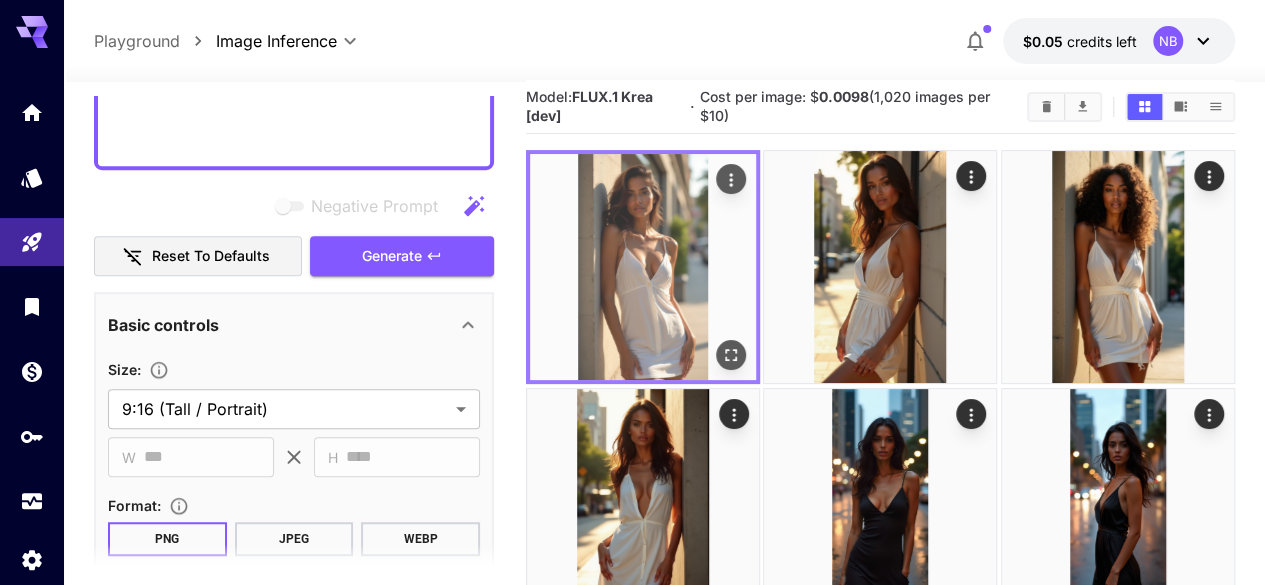 click at bounding box center [643, 267] 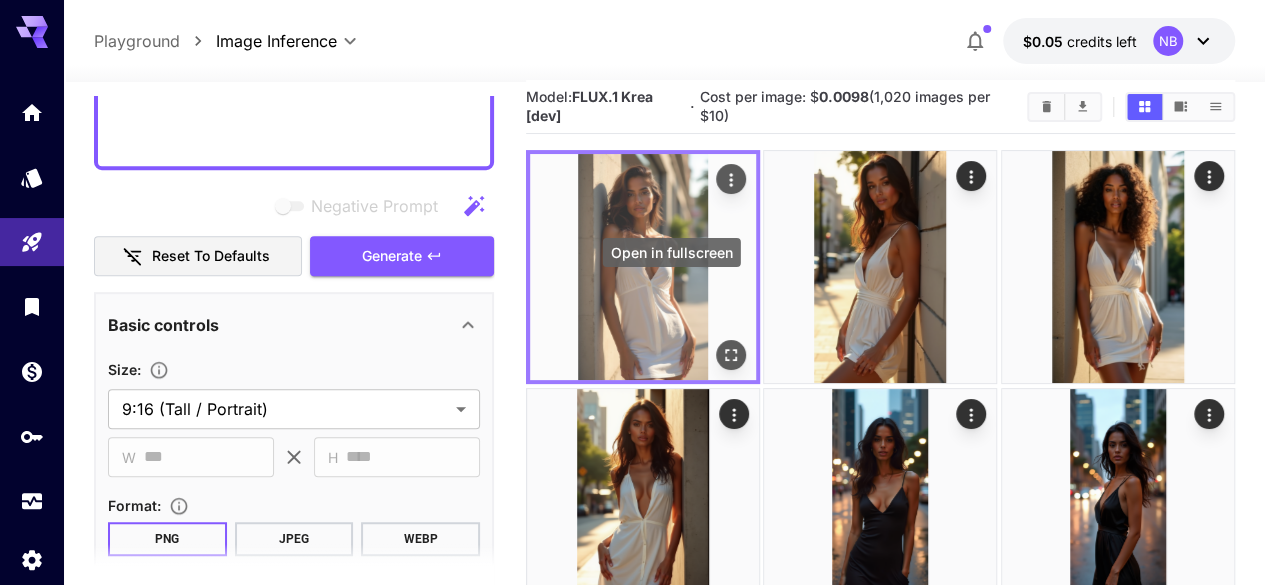 click 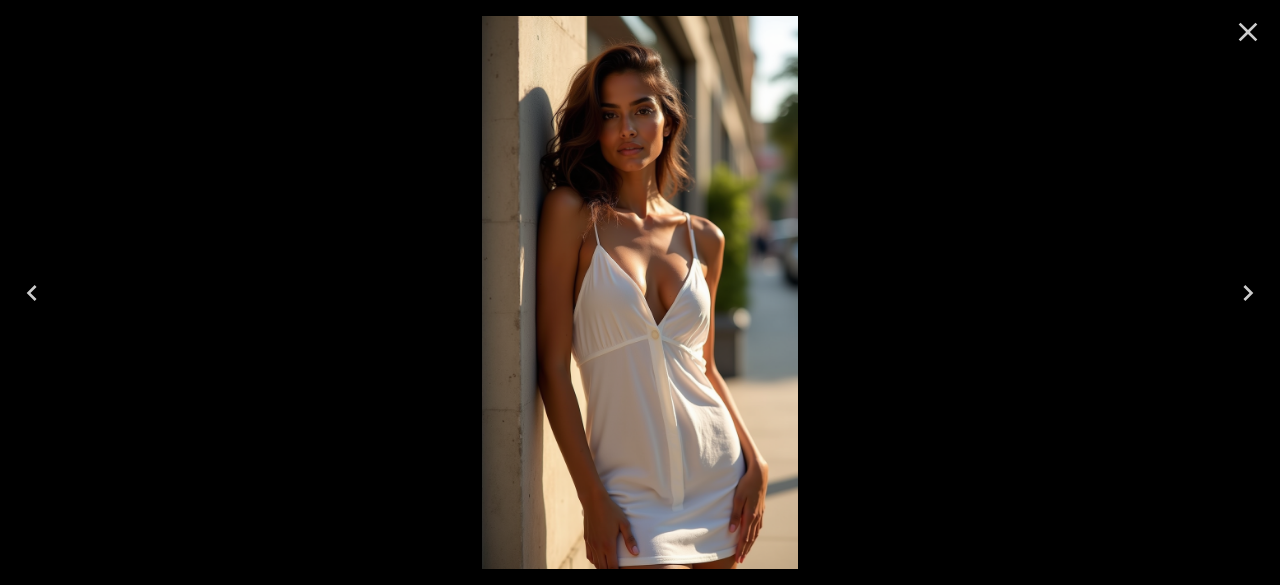 click 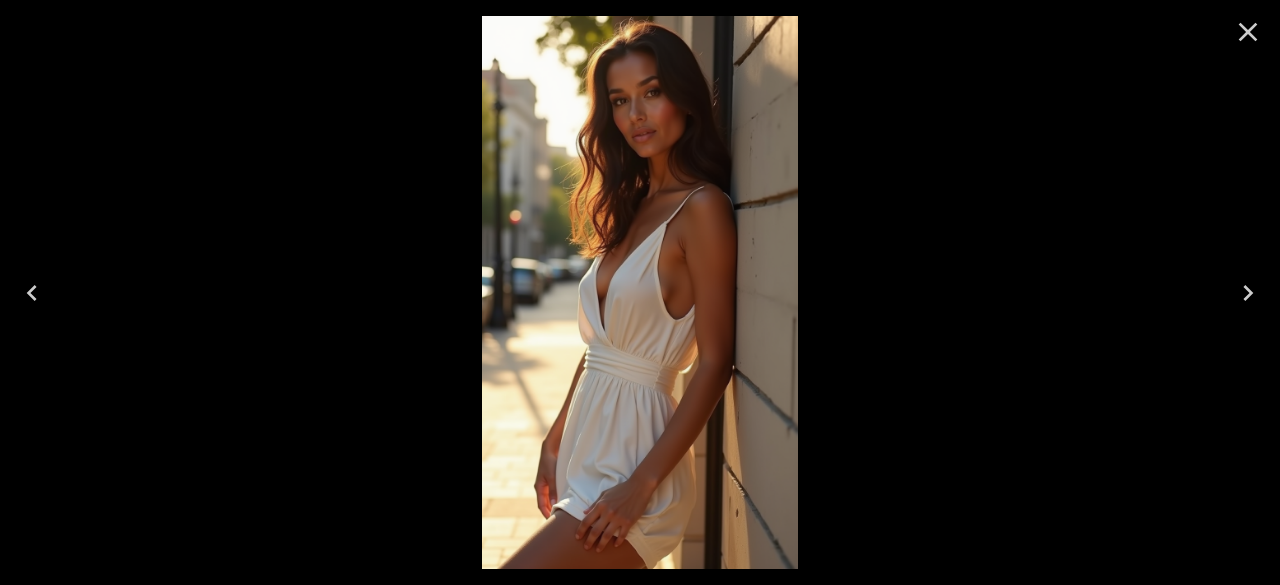 click 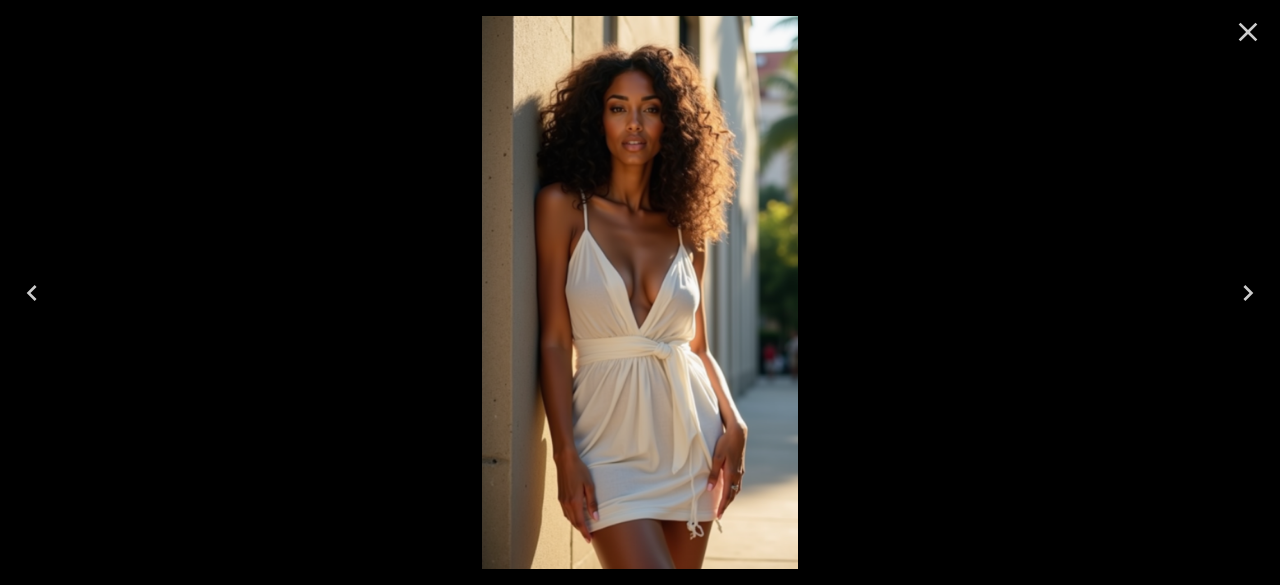click 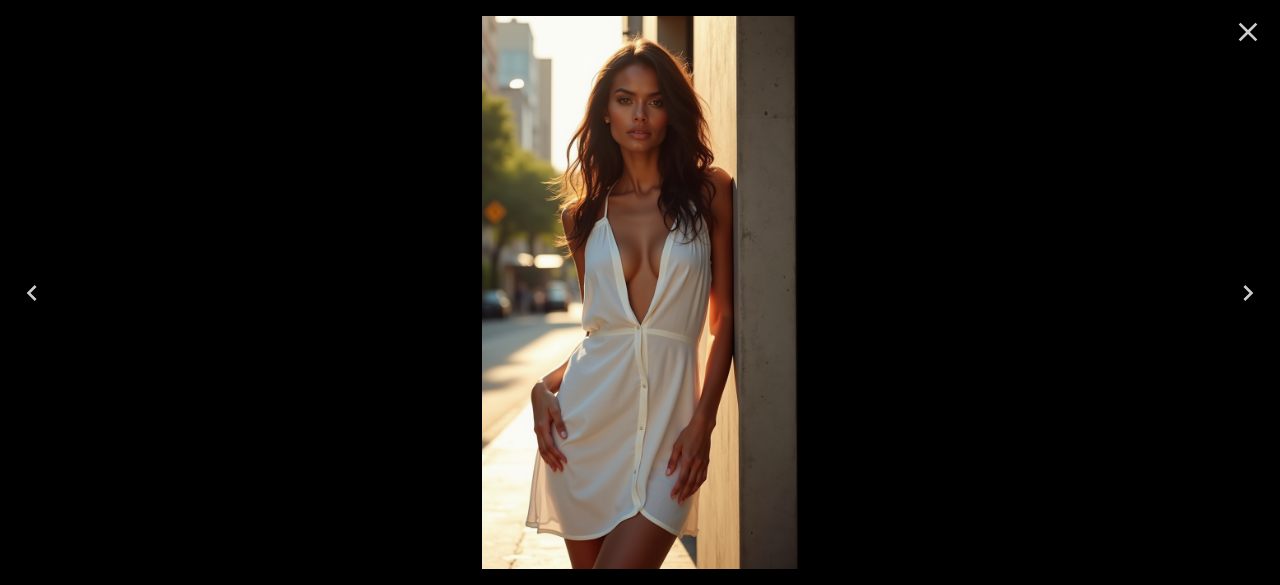 click 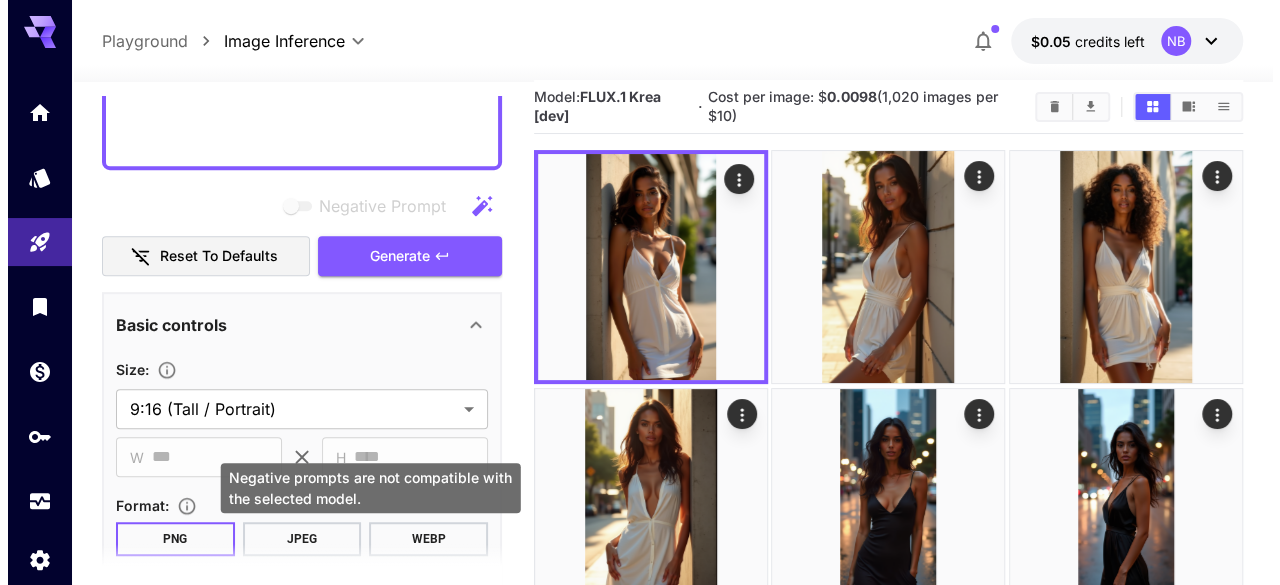 scroll, scrollTop: 0, scrollLeft: 0, axis: both 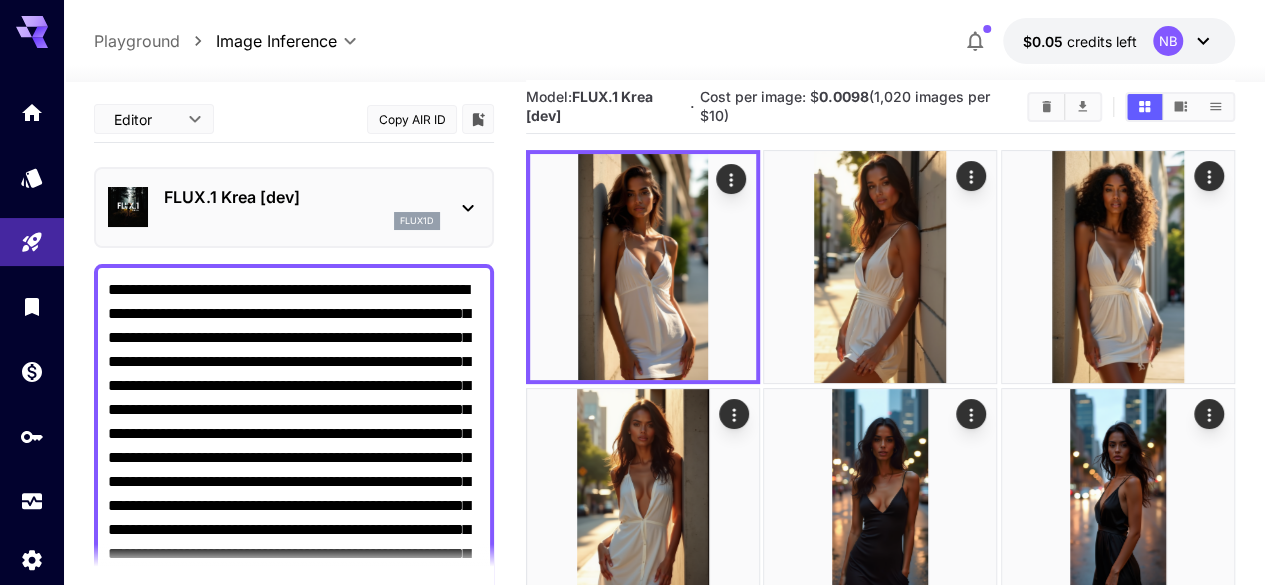 click 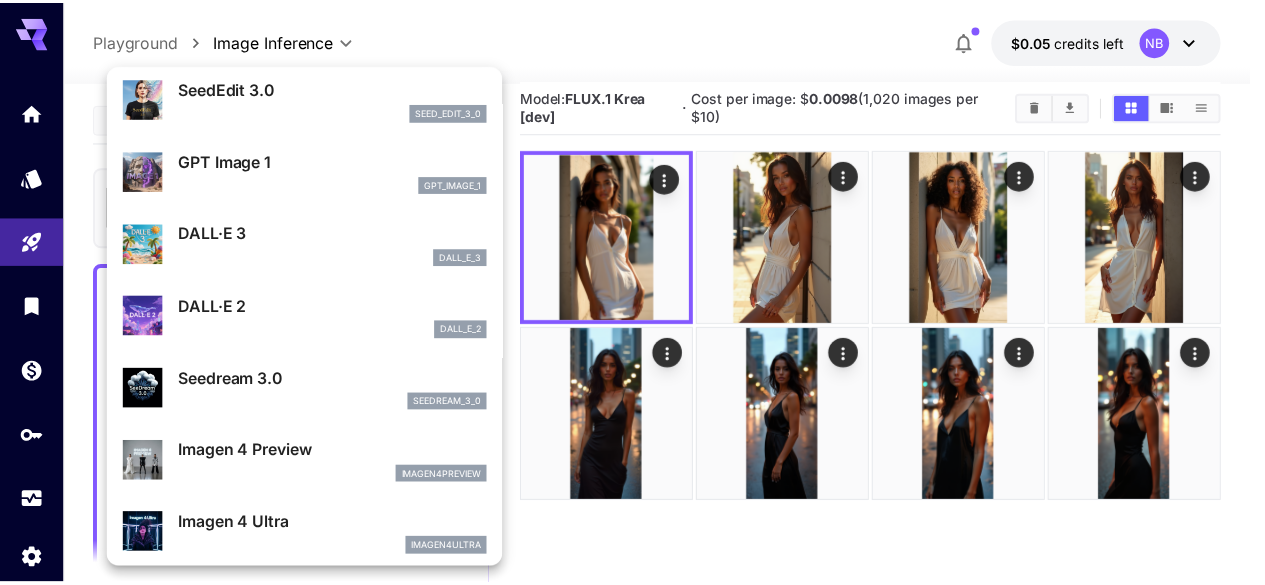 scroll, scrollTop: 0, scrollLeft: 0, axis: both 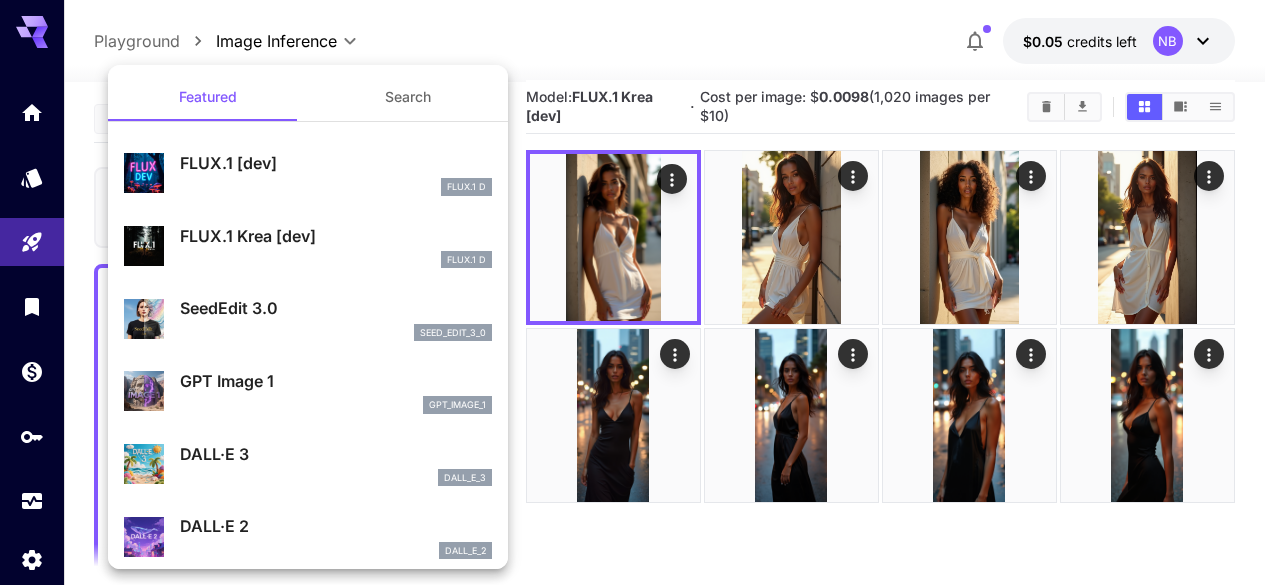click at bounding box center [640, 292] 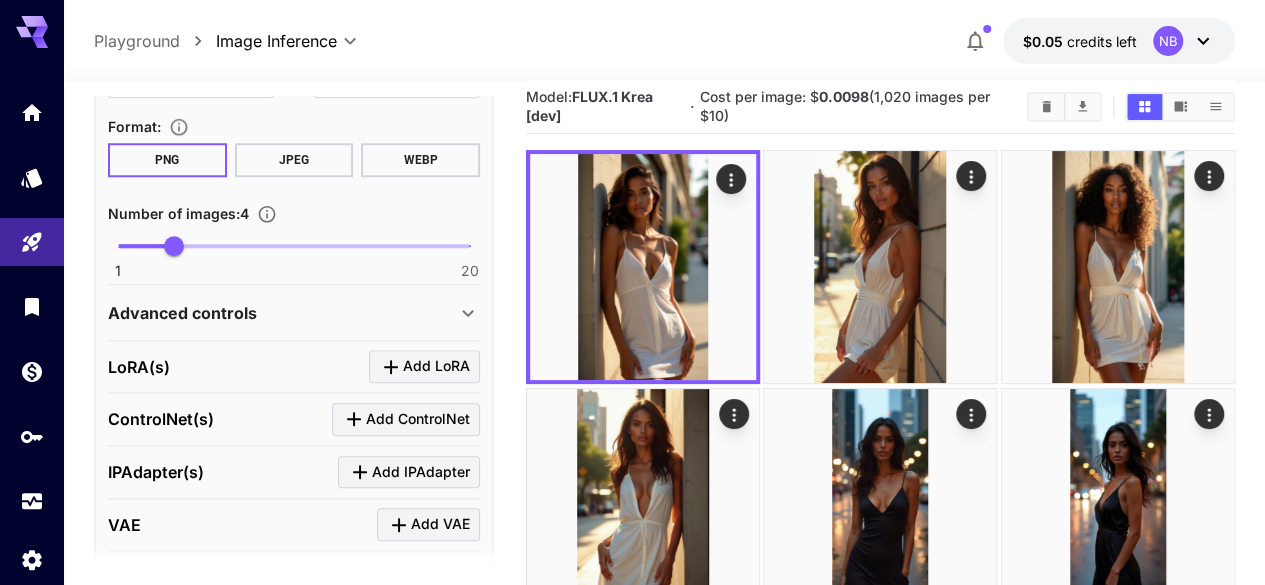 scroll, scrollTop: 1126, scrollLeft: 0, axis: vertical 